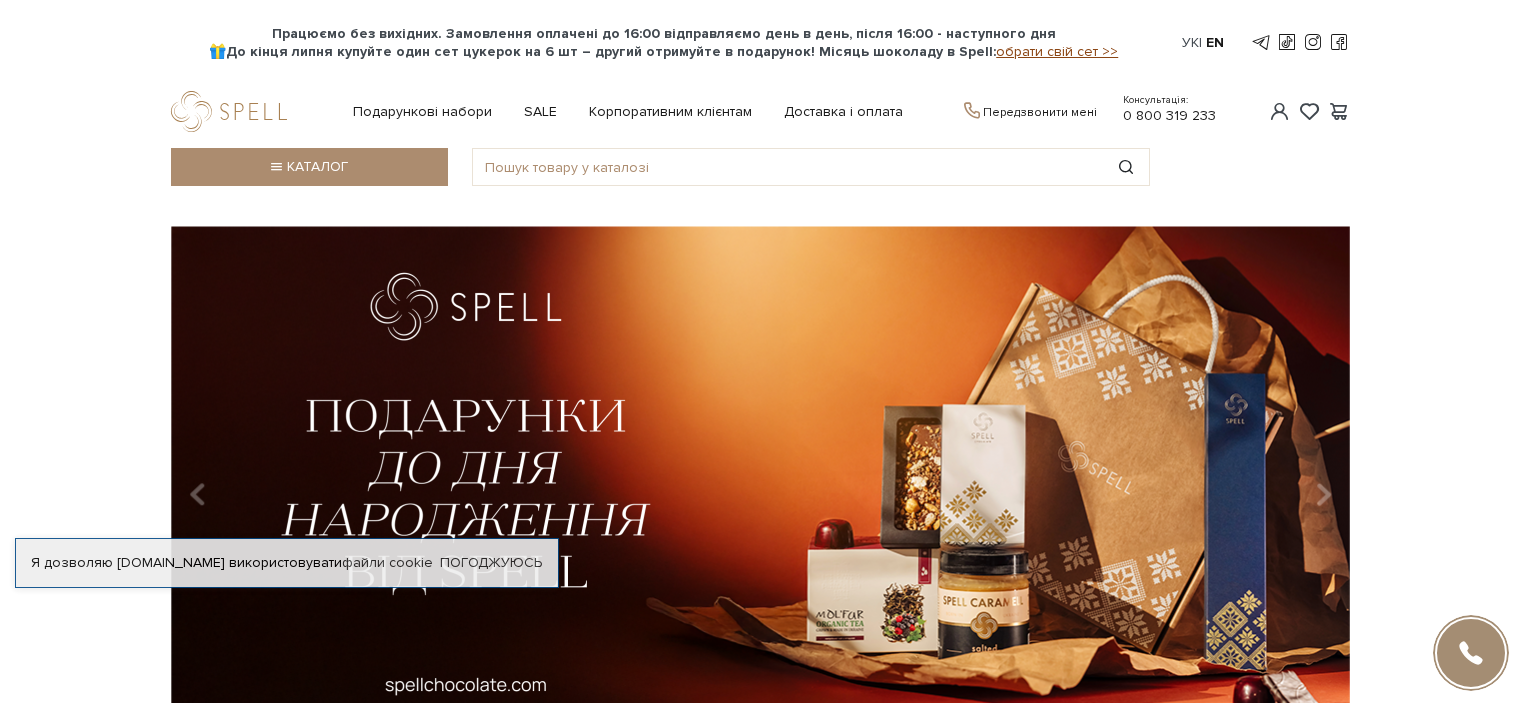 scroll, scrollTop: 0, scrollLeft: 0, axis: both 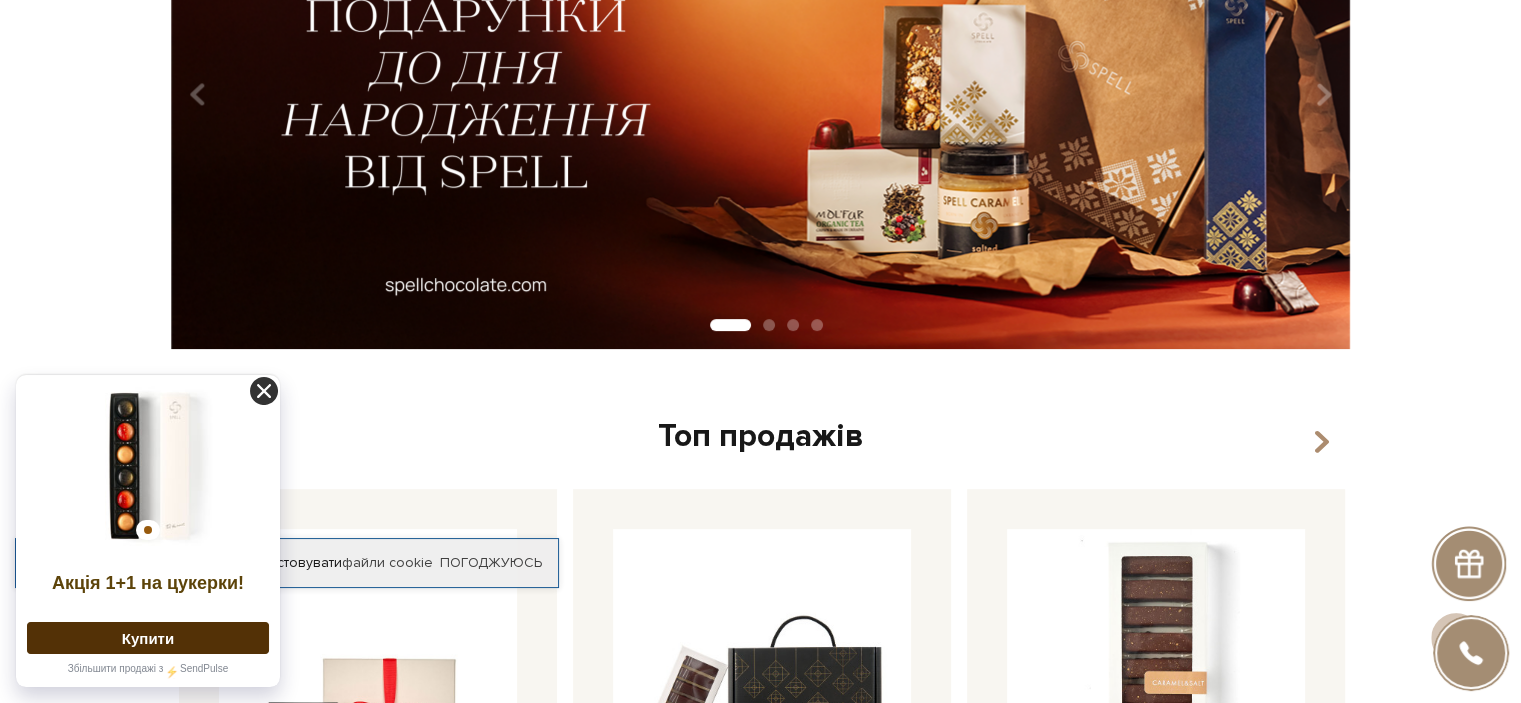 click 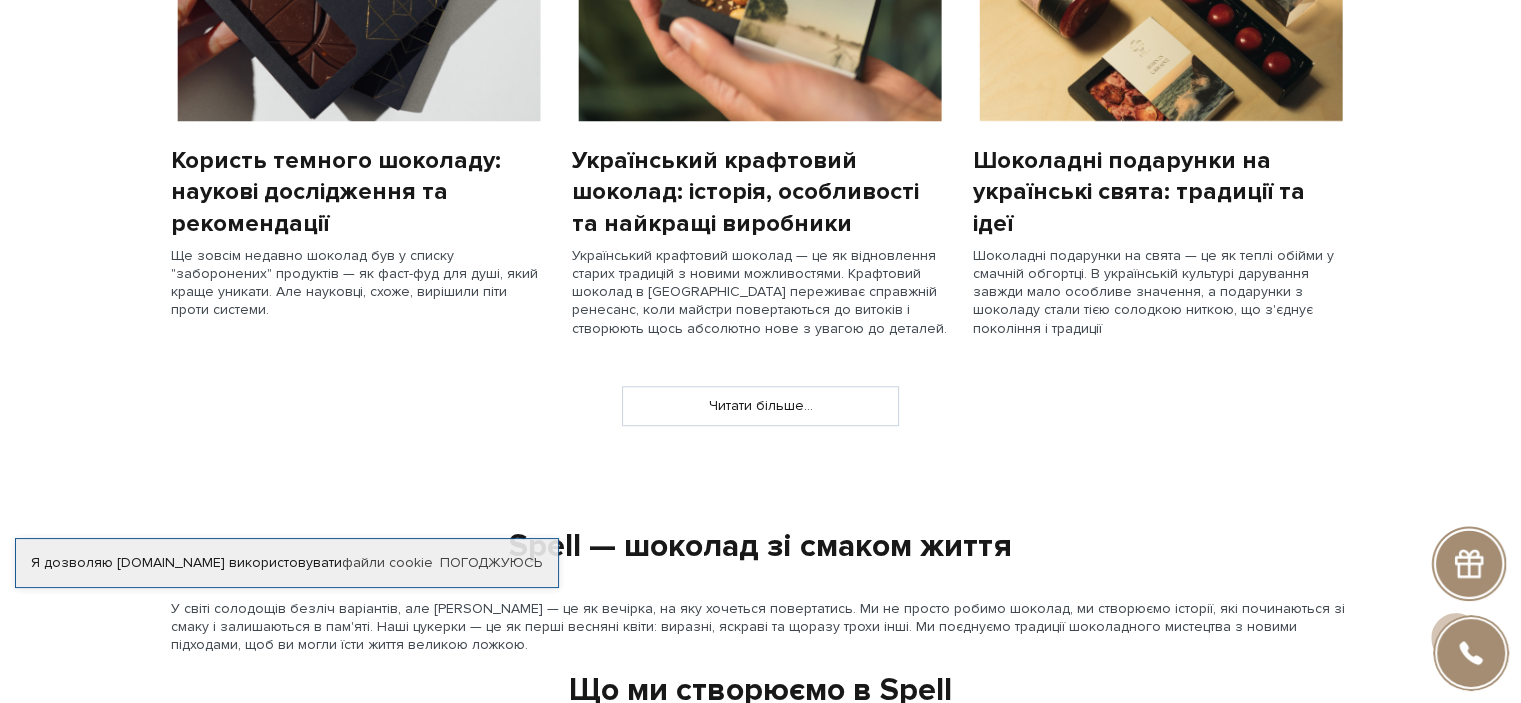 scroll, scrollTop: 1600, scrollLeft: 0, axis: vertical 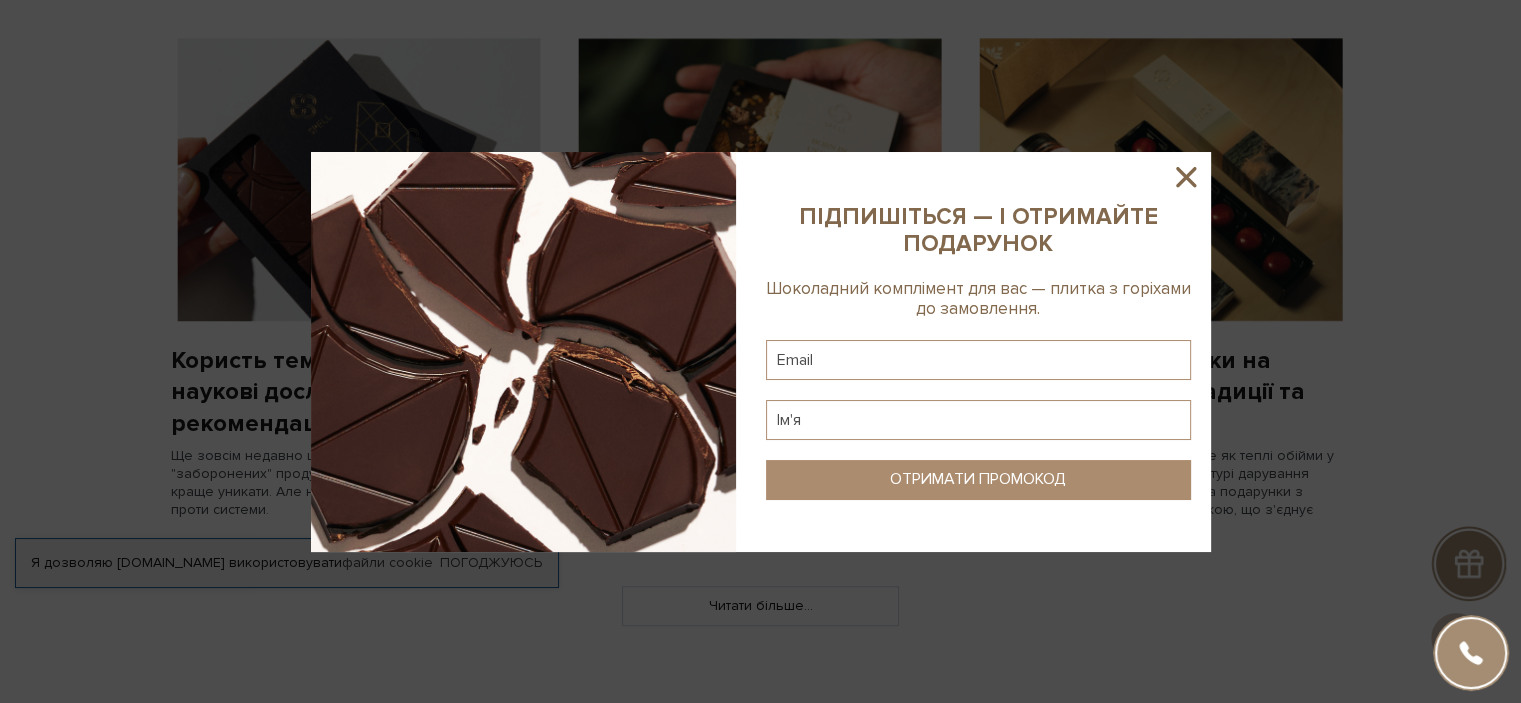 click 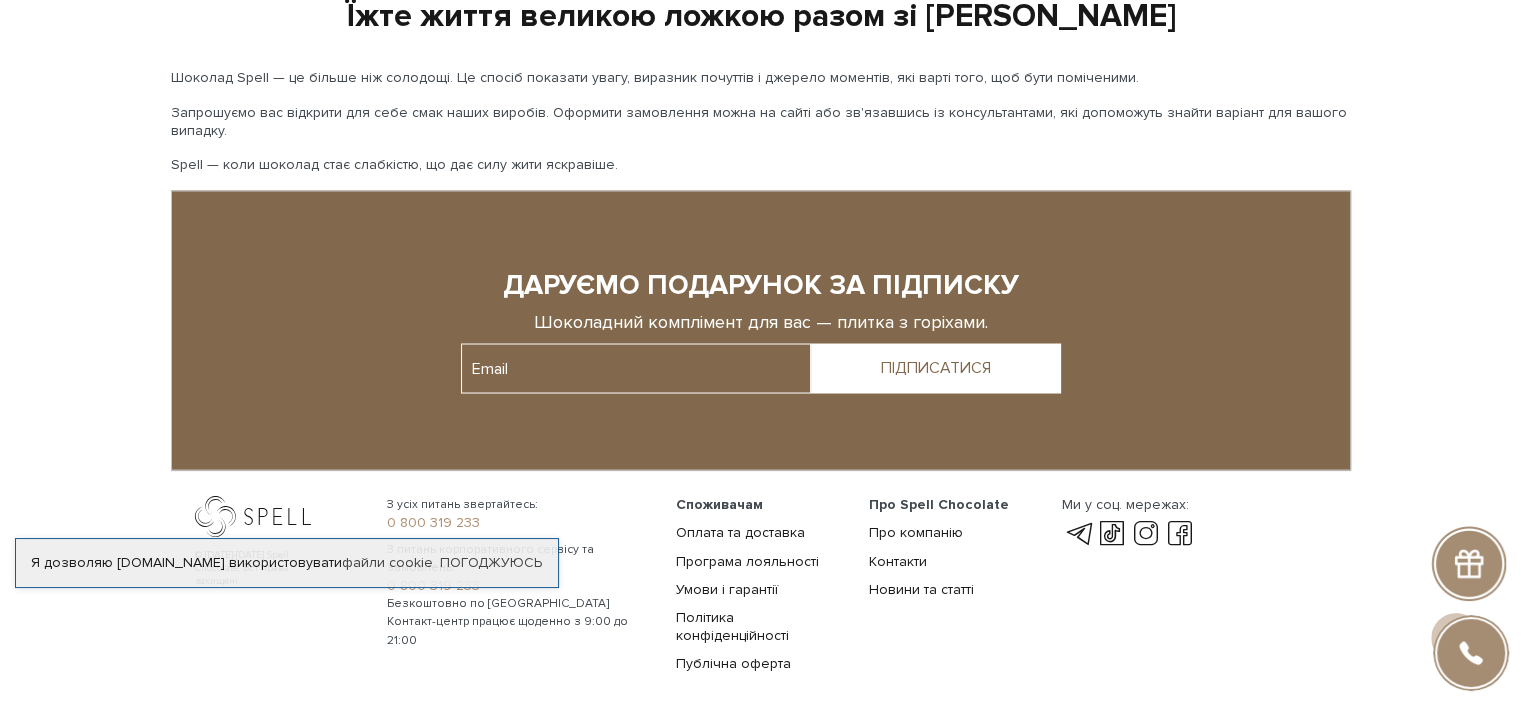 scroll, scrollTop: 3661, scrollLeft: 0, axis: vertical 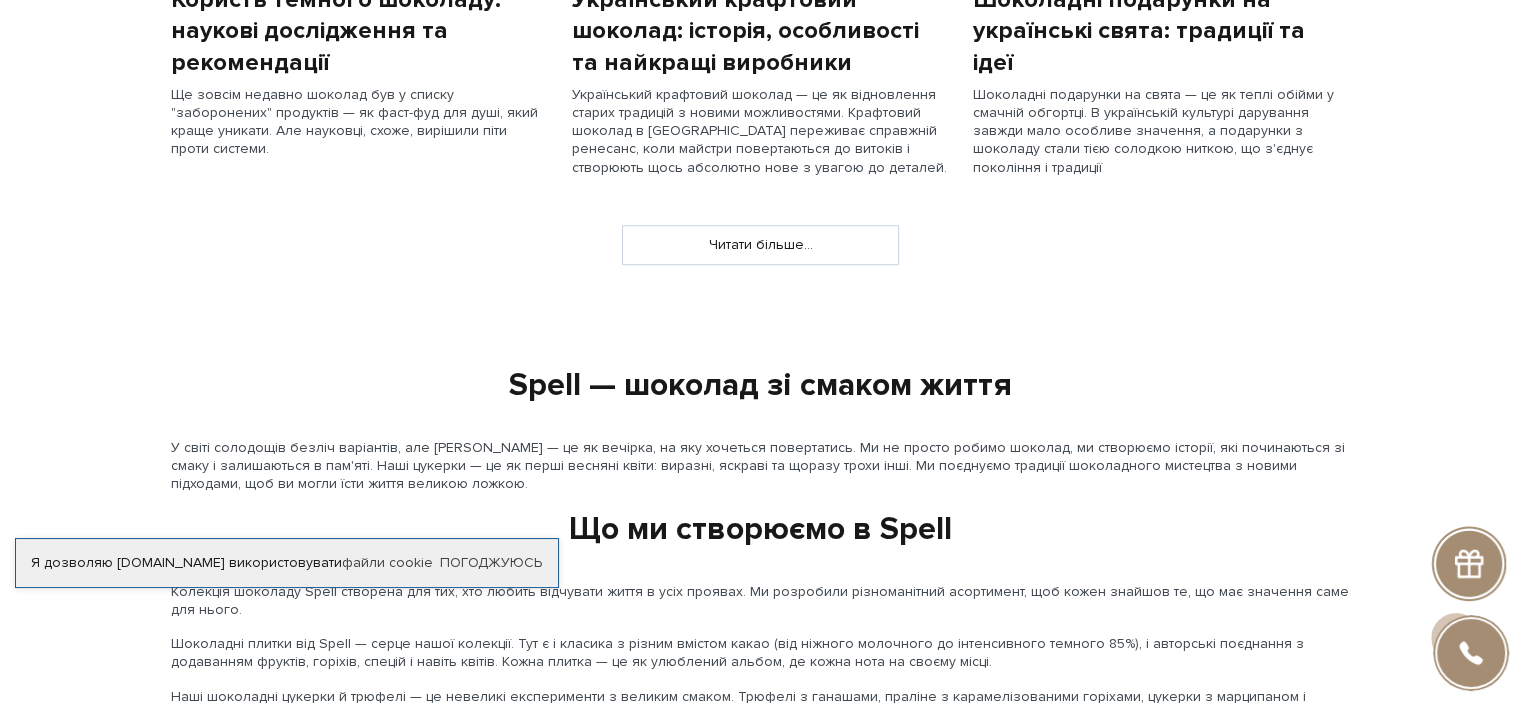click on "Spell — шоколад зі смаком життя
У світі солодощів безліч варіантів, але Spell — це як вечірка, на яку хочеться повертатись. Ми не просто робимо шоколад, ми створюємо історії, які починаються зі смаку і залишаються в пам'яті. Наші цукерки — це як перші весняні квіти: виразні, яскраві та щоразу трохи інші. Ми поєднуємо традиції шоколадного мистецтва з новими підходами, щоб ви могли їсти життя великою ложкою.
Що ми створюємо в Spell
Чому наші солодощі мають характер
• Горіхи й сухофрукти з екологічно чистих регіонів" at bounding box center [761, 1403] 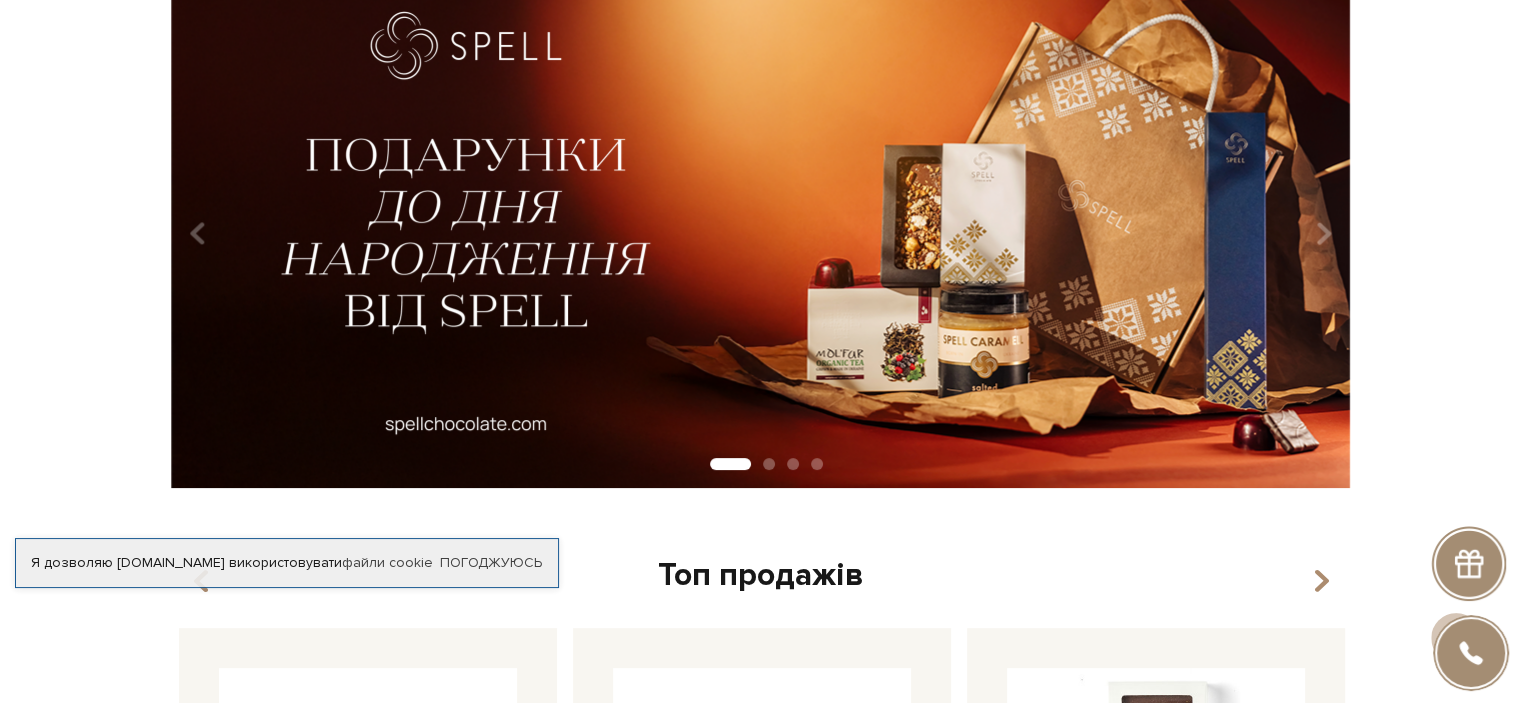 scroll, scrollTop: 61, scrollLeft: 0, axis: vertical 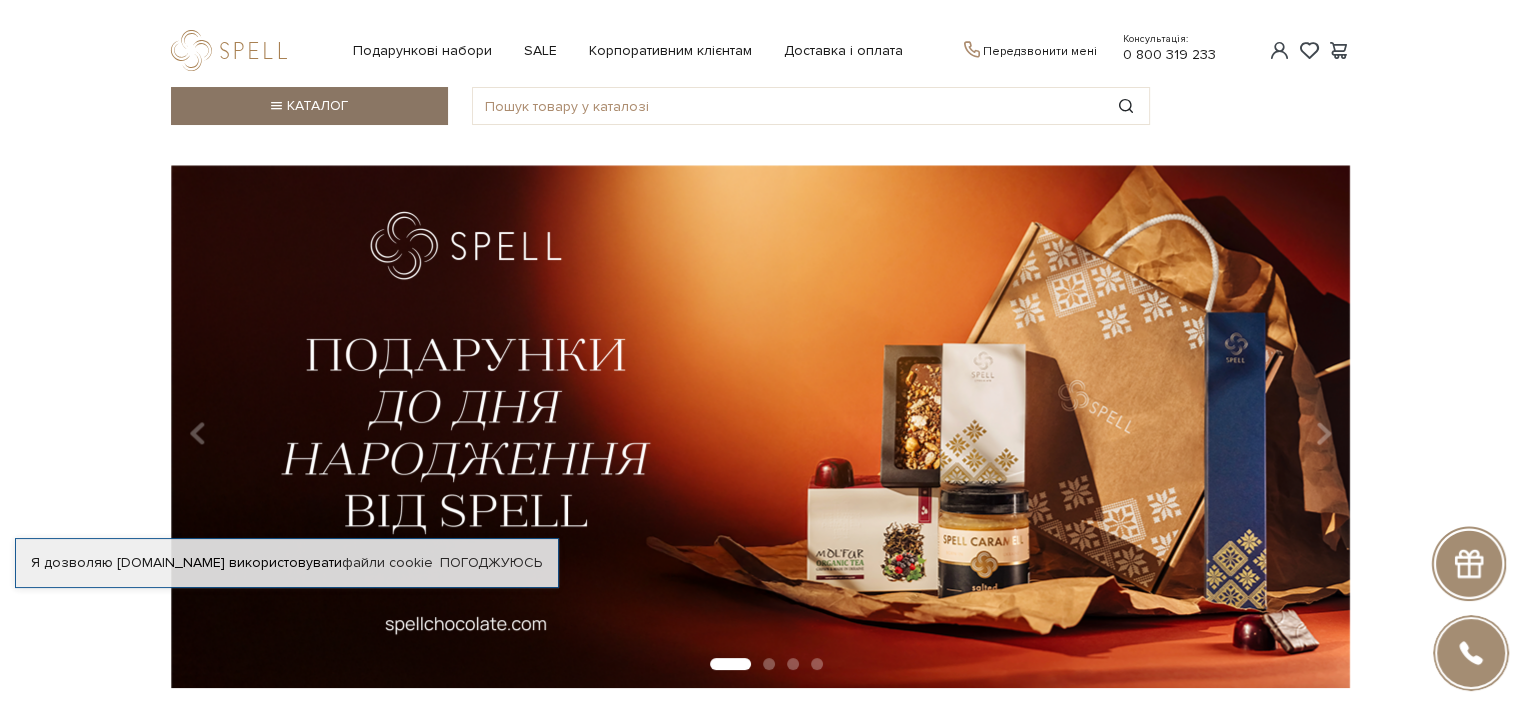 click on "Каталог" at bounding box center (309, 106) 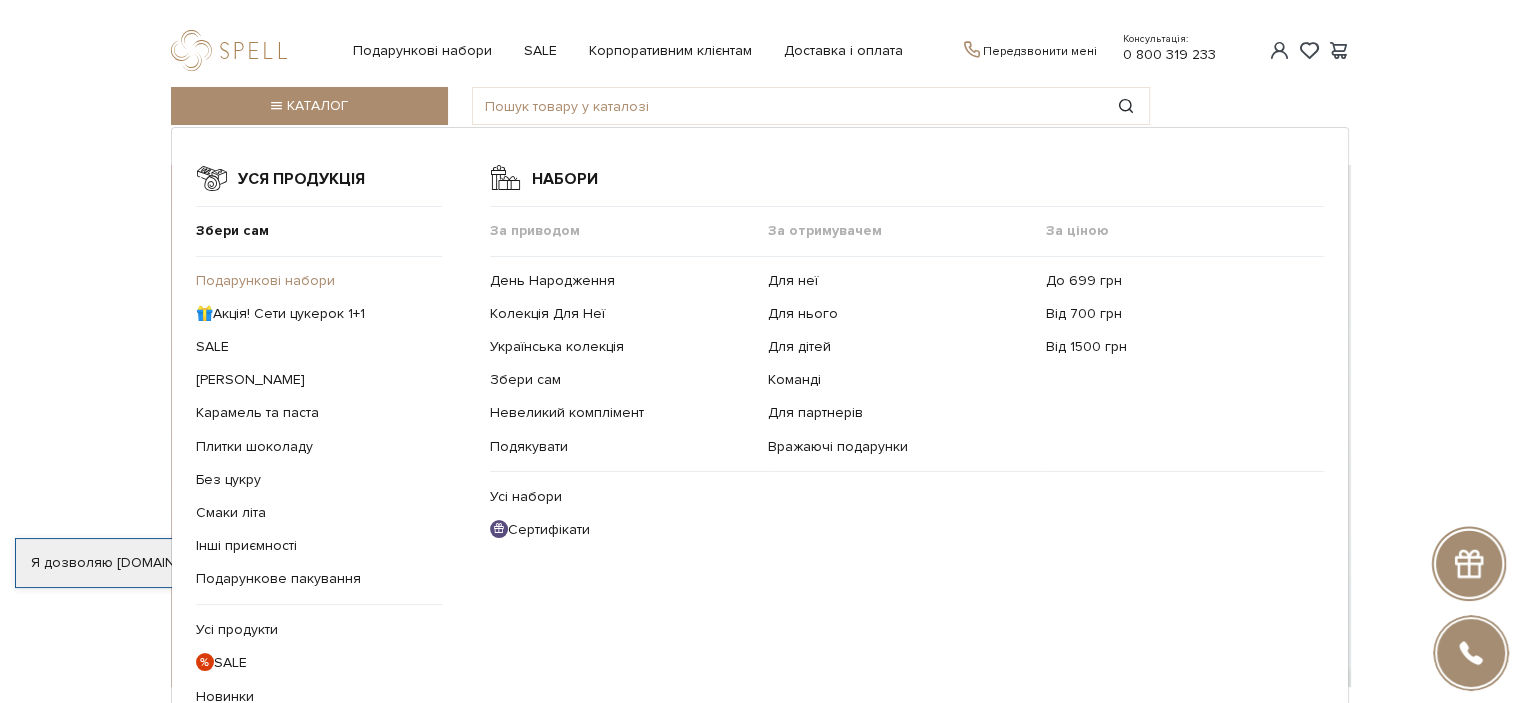 click on "Подарункові набори" at bounding box center (265, 280) 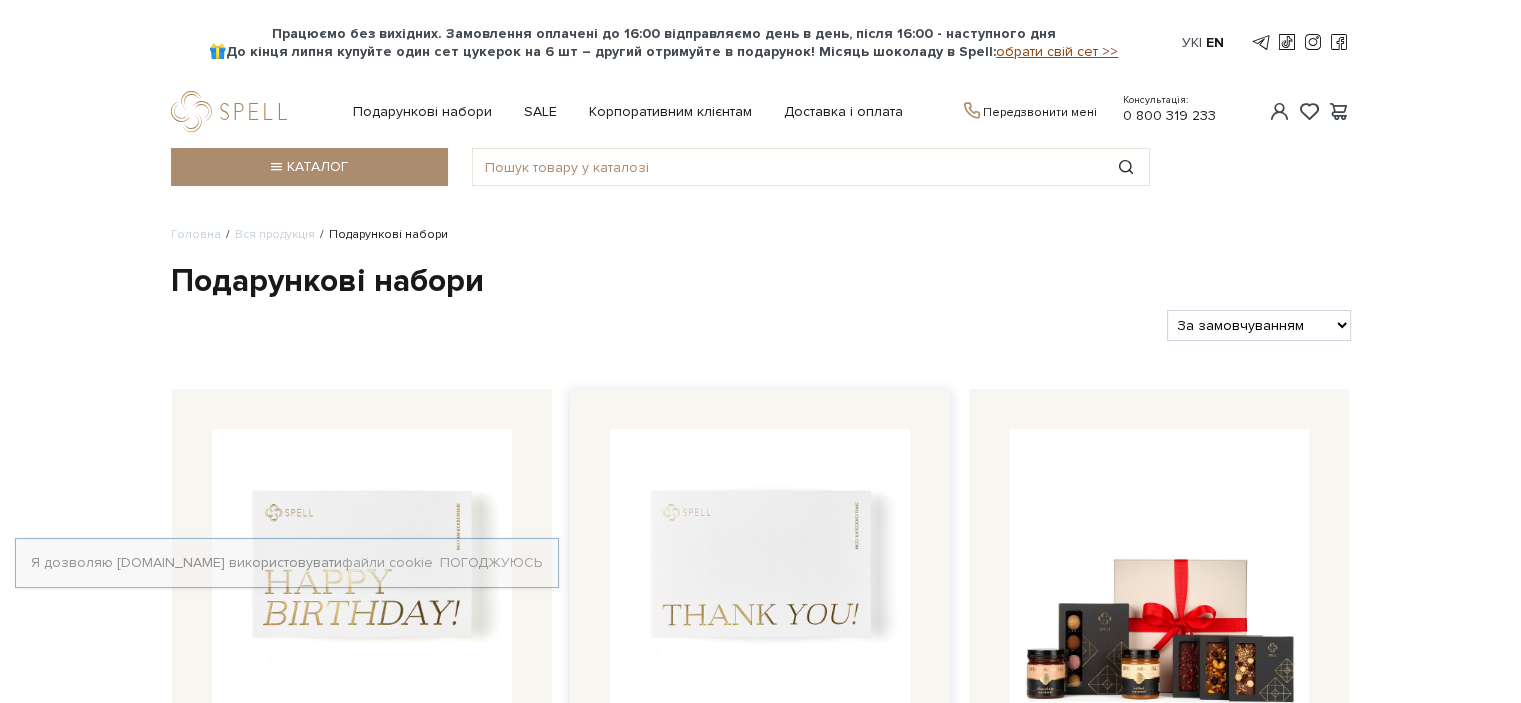scroll, scrollTop: 300, scrollLeft: 0, axis: vertical 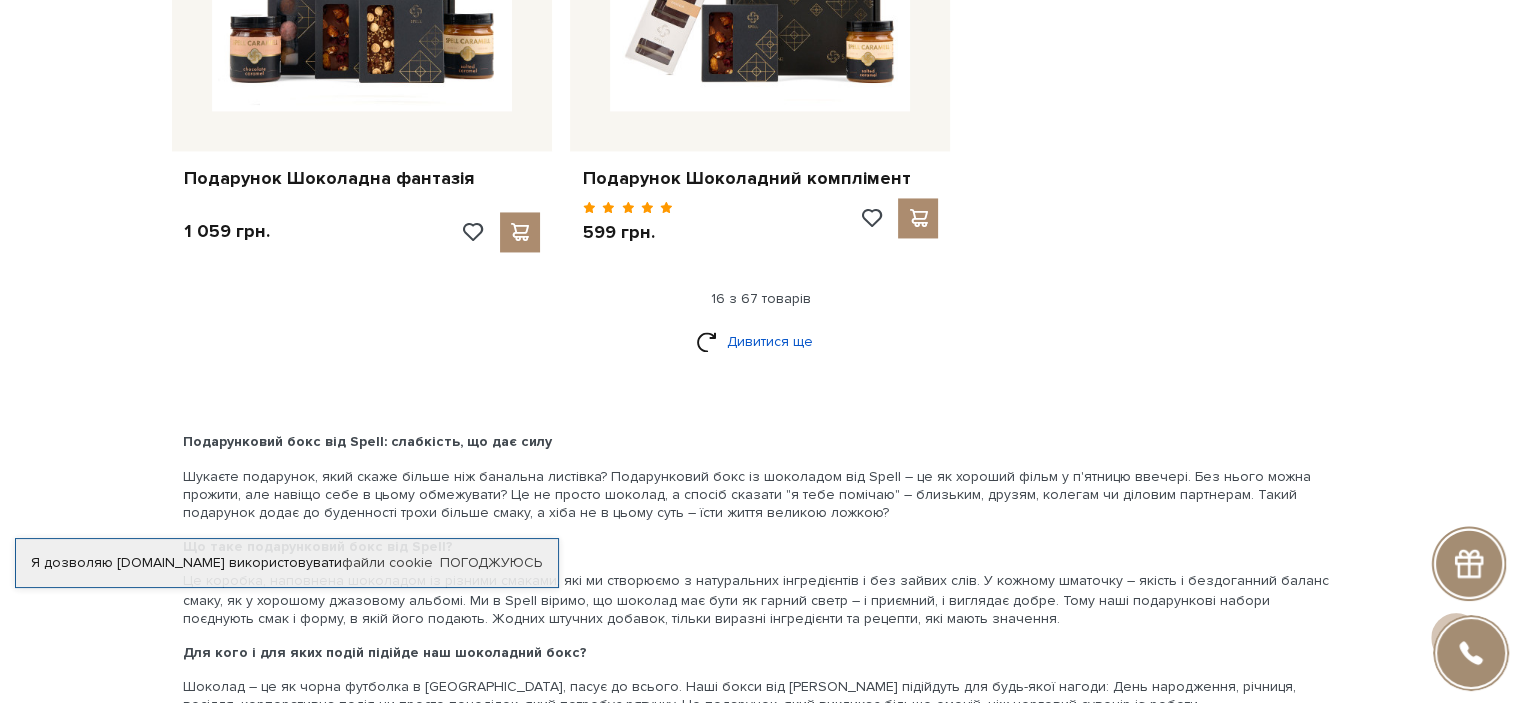 click on "Дивитися ще" at bounding box center (761, 341) 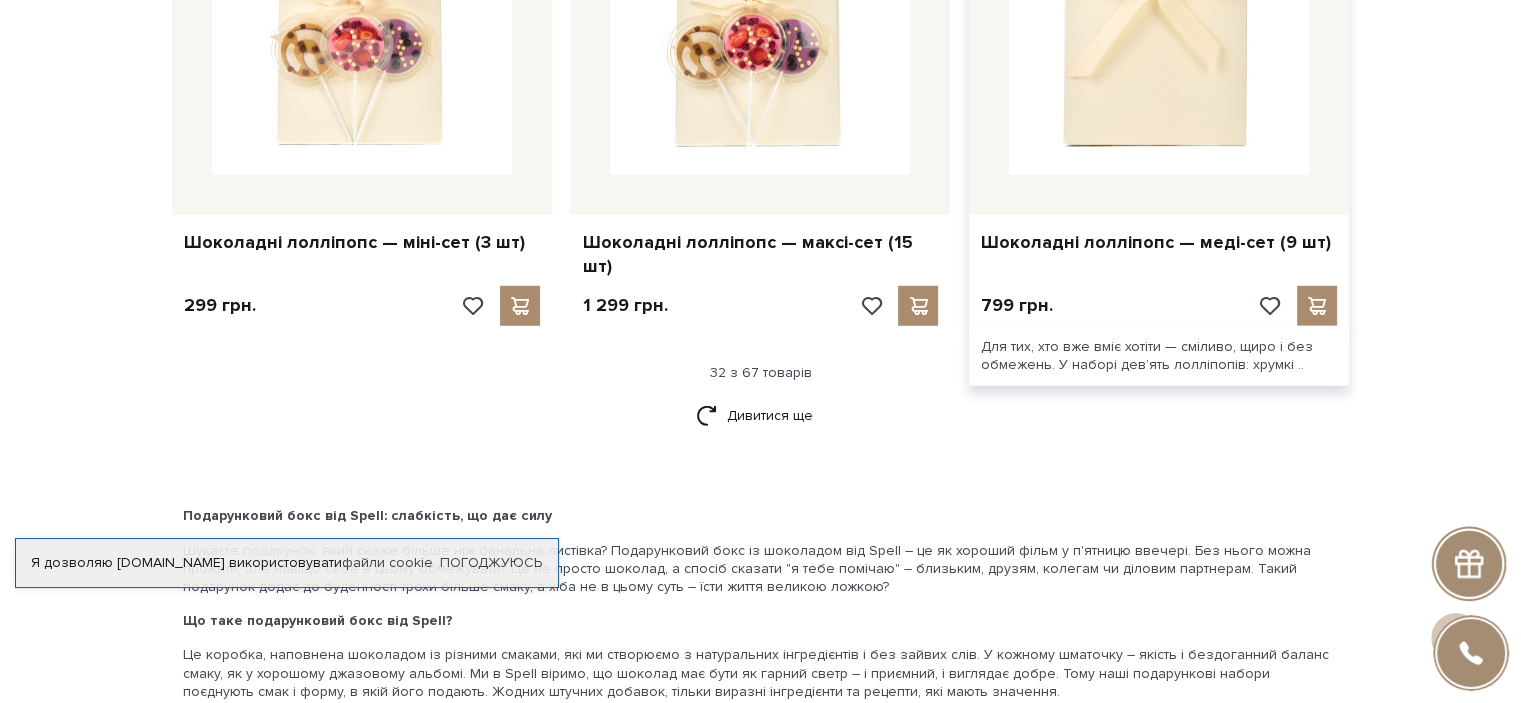 scroll, scrollTop: 5800, scrollLeft: 0, axis: vertical 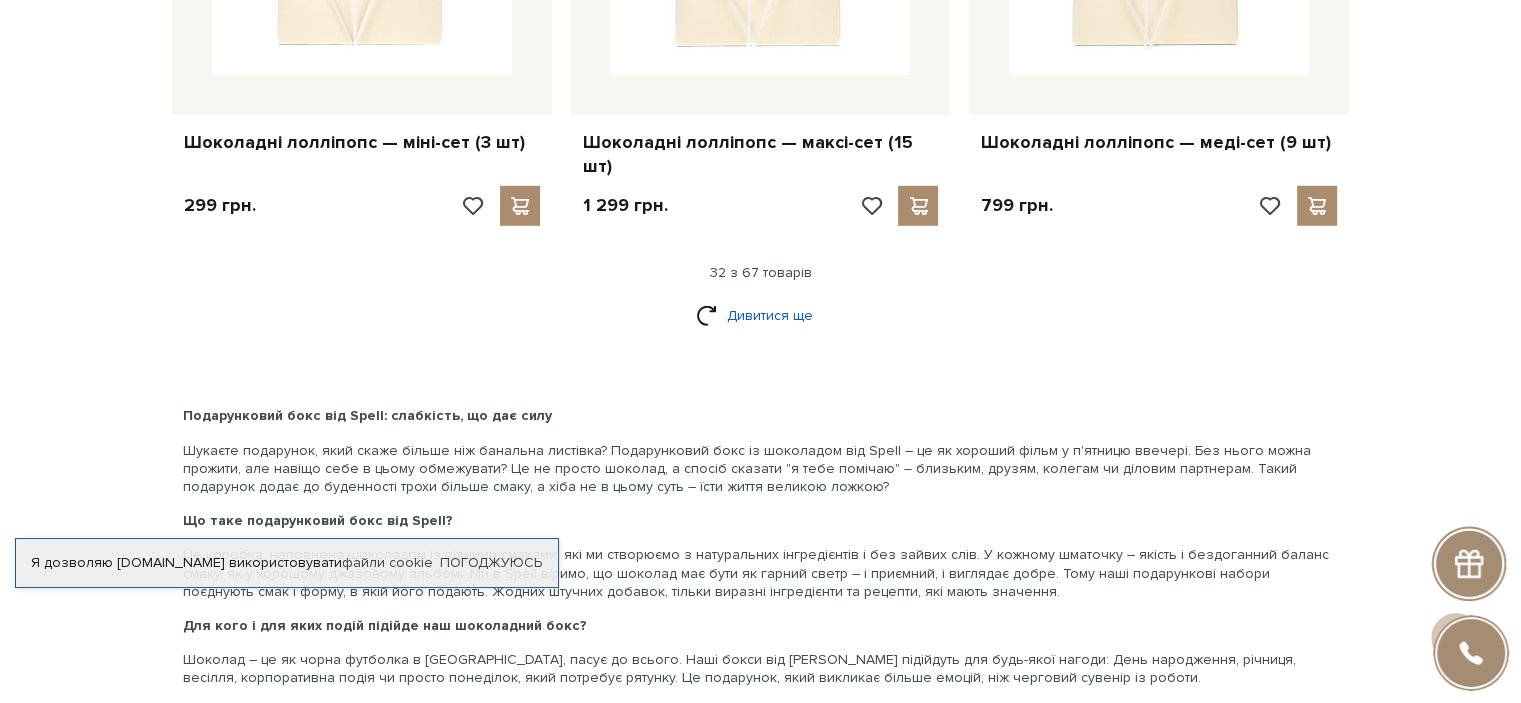 click on "Дивитися ще" at bounding box center (761, 315) 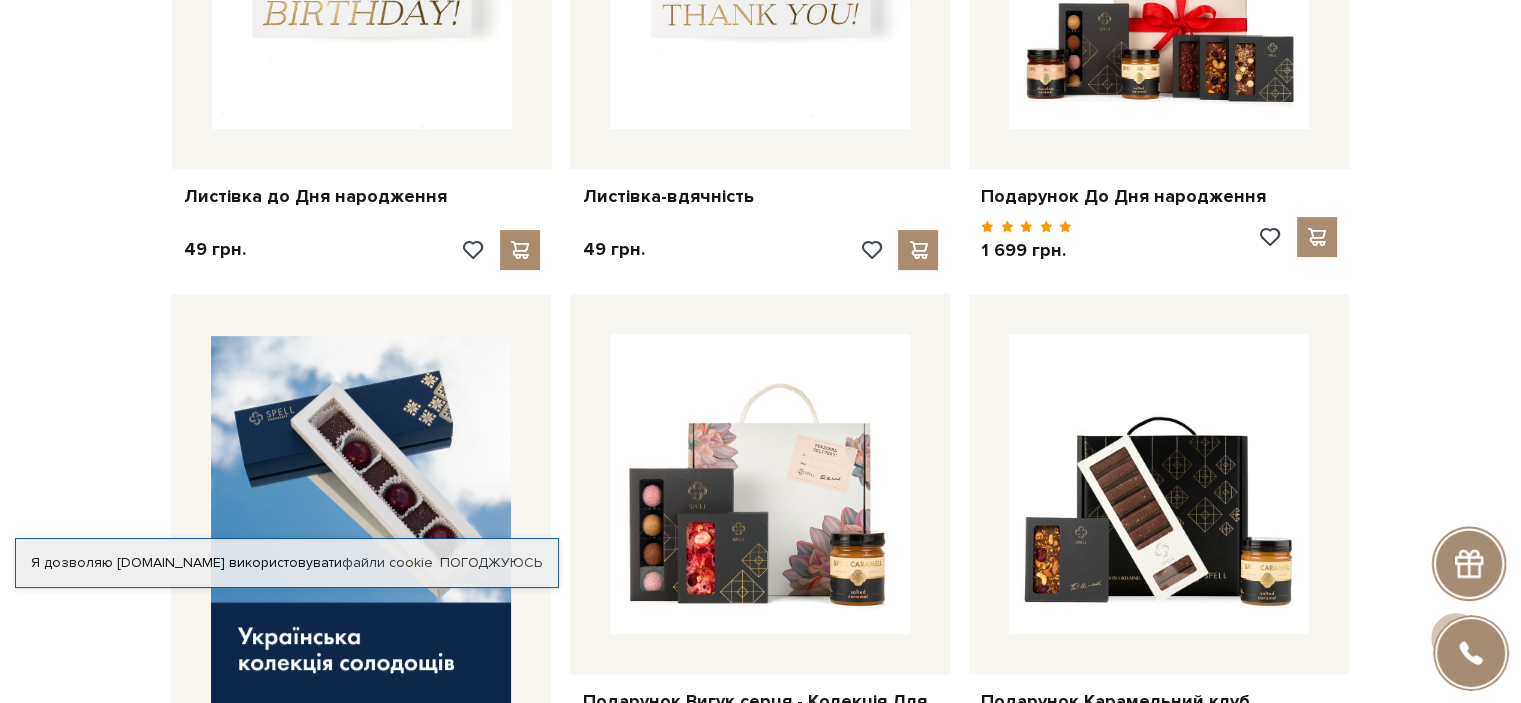 scroll, scrollTop: 0, scrollLeft: 0, axis: both 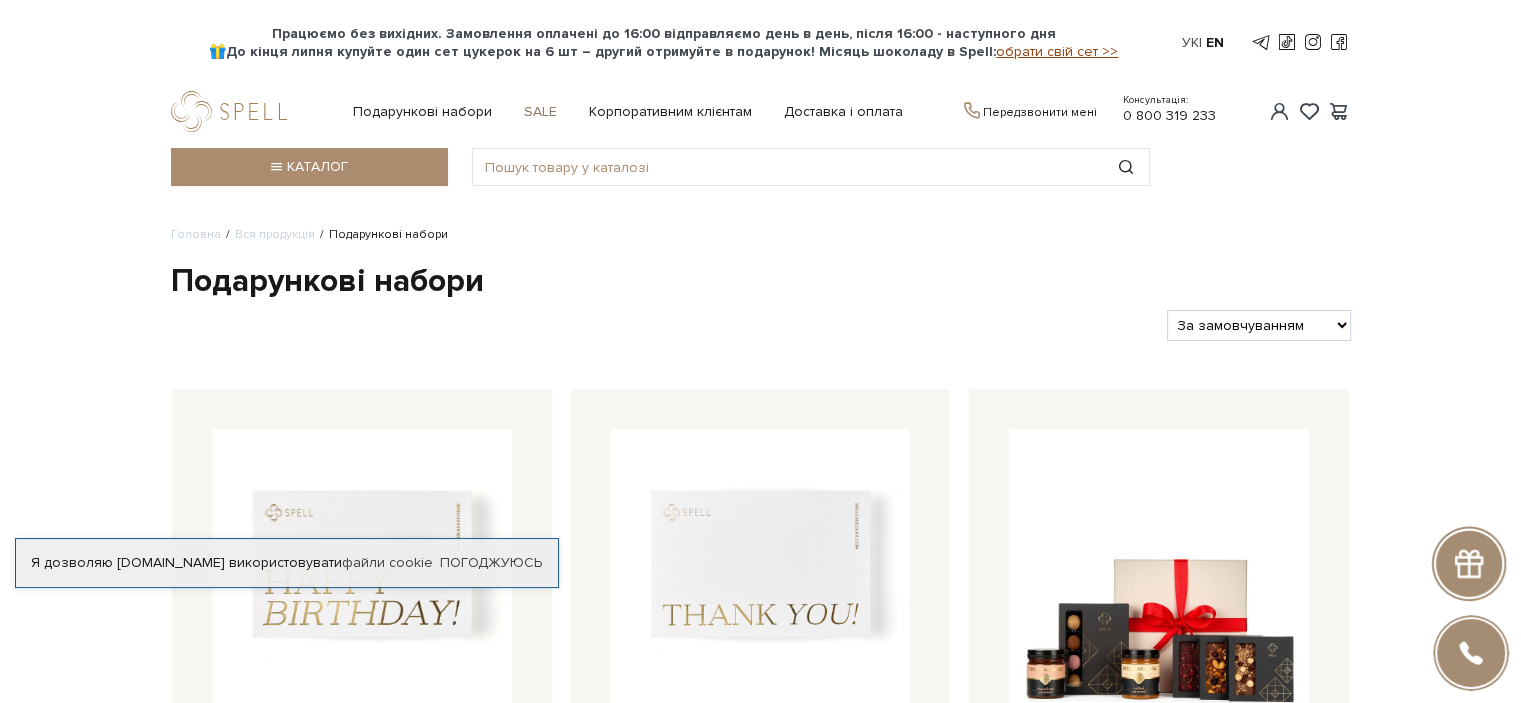 click on "SALE" at bounding box center (540, 112) 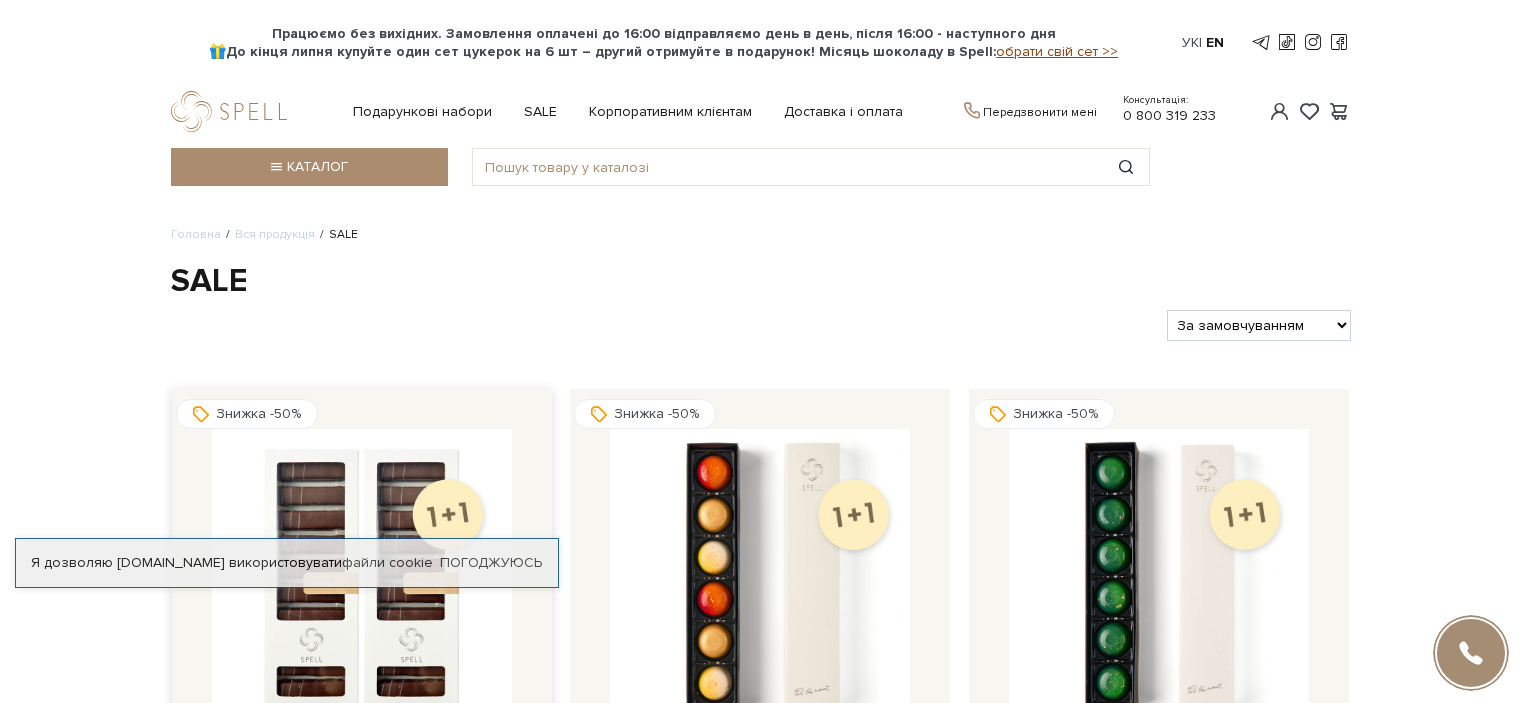 scroll, scrollTop: 0, scrollLeft: 0, axis: both 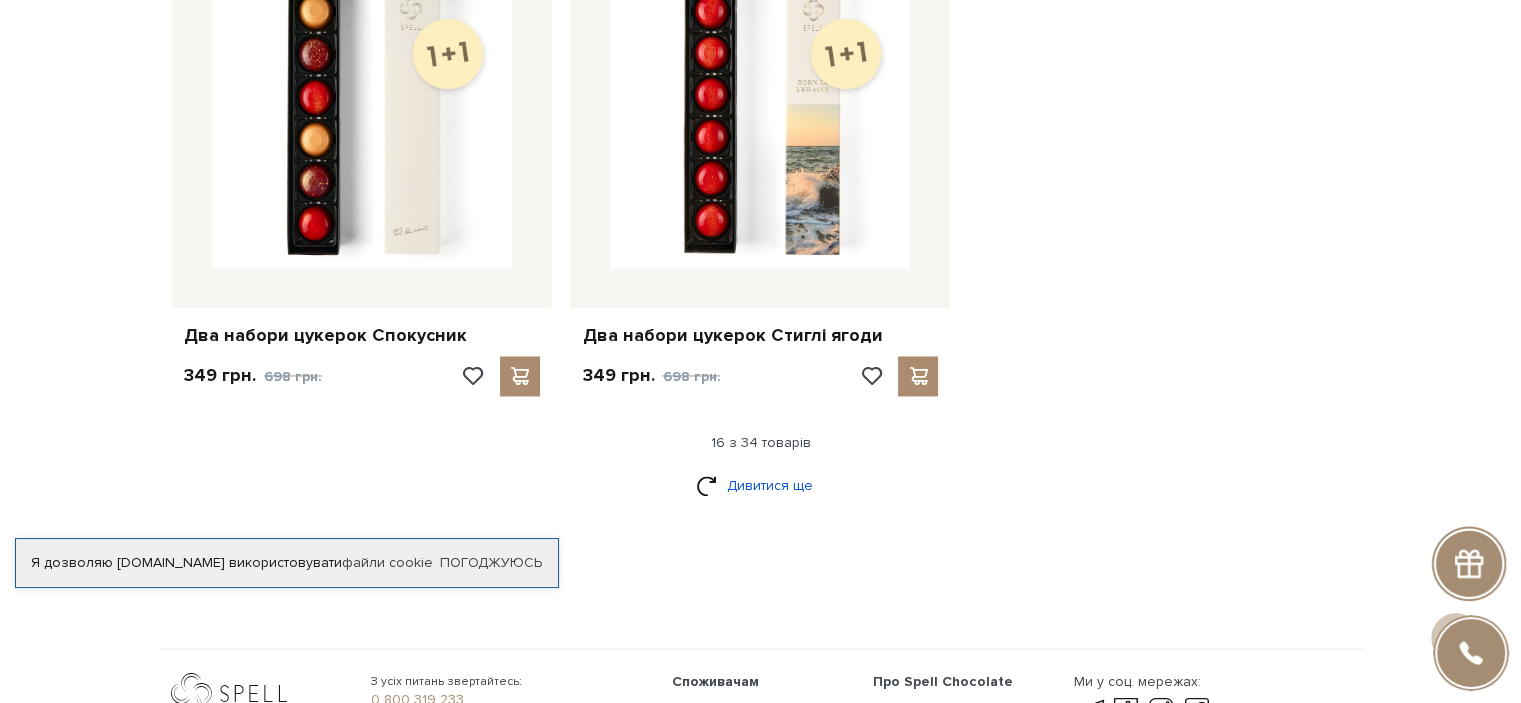click on "Дивитися ще" at bounding box center (761, 485) 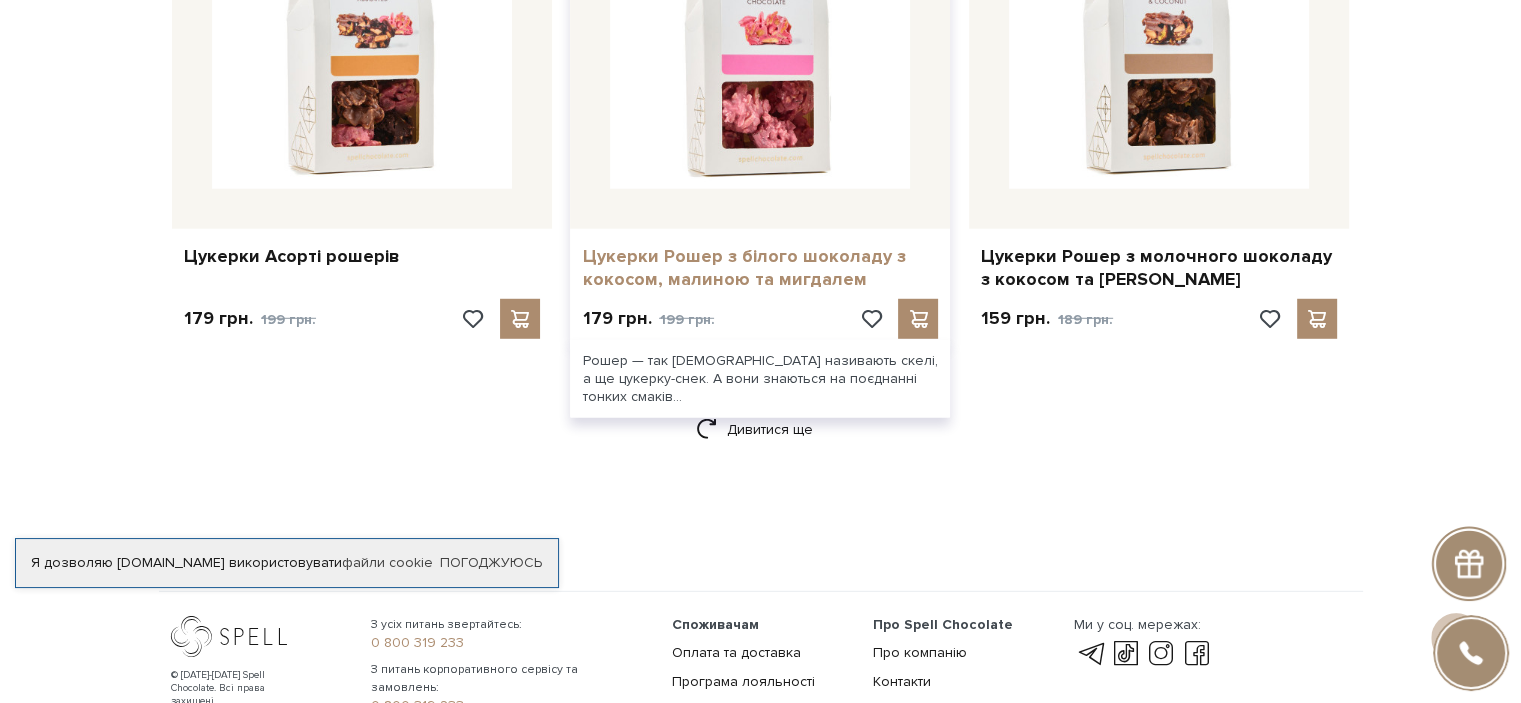 scroll, scrollTop: 5700, scrollLeft: 0, axis: vertical 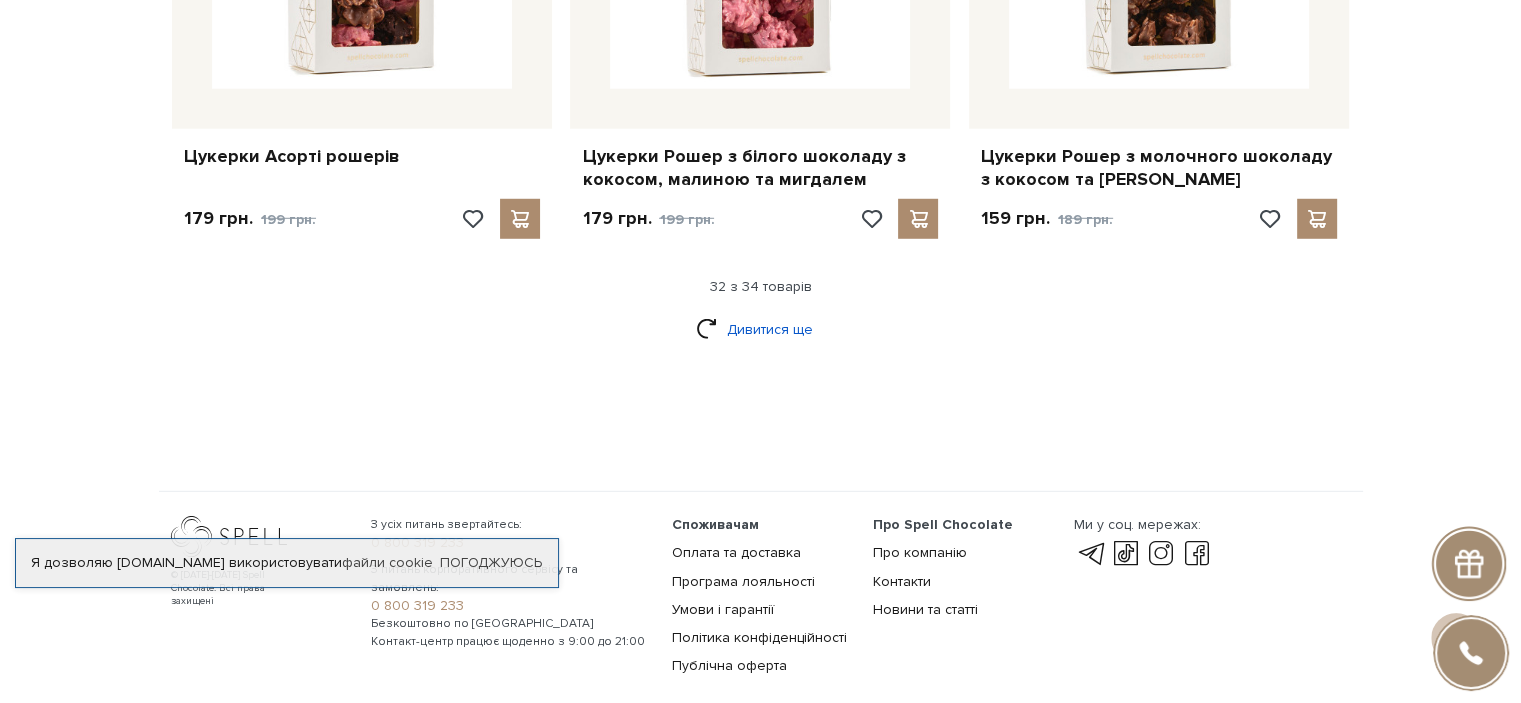click on "Дивитися ще" at bounding box center (761, 329) 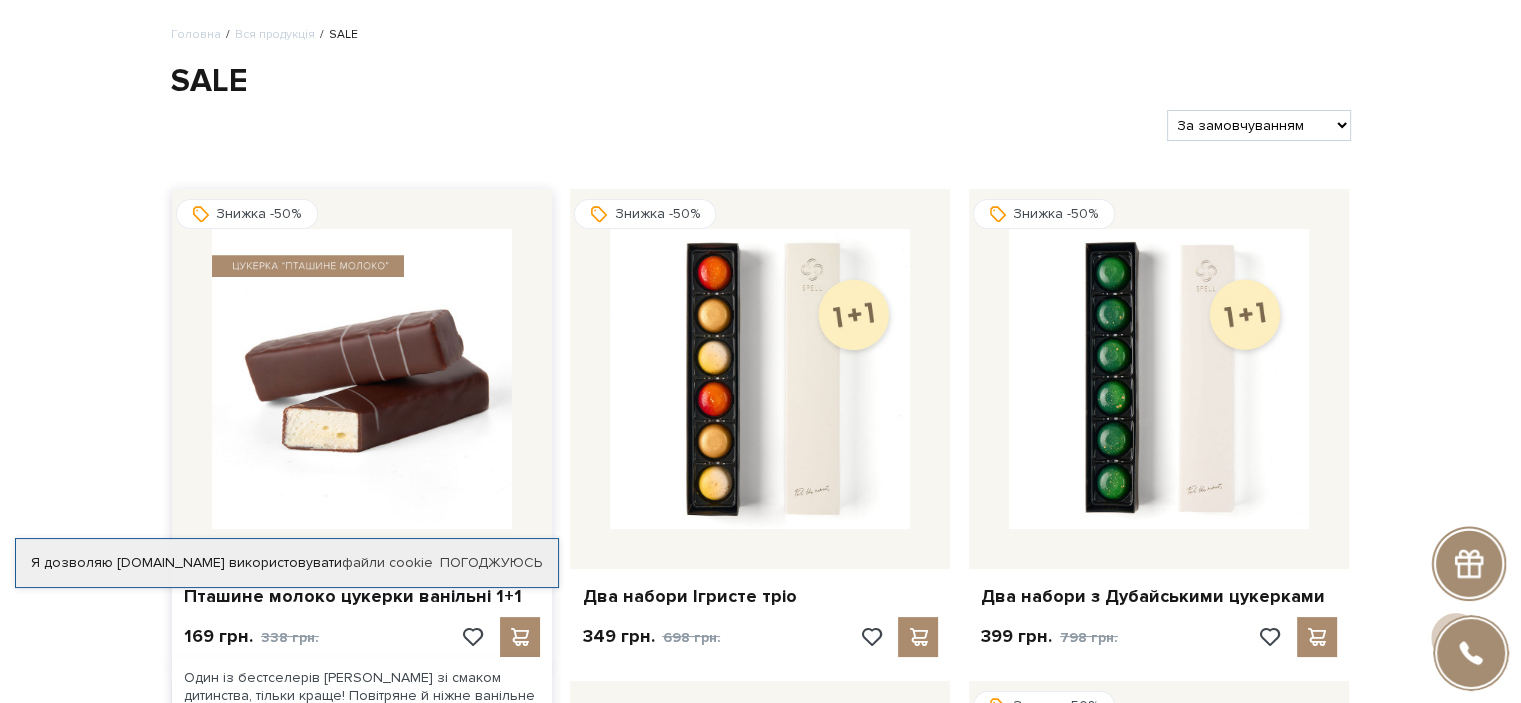 scroll, scrollTop: 0, scrollLeft: 0, axis: both 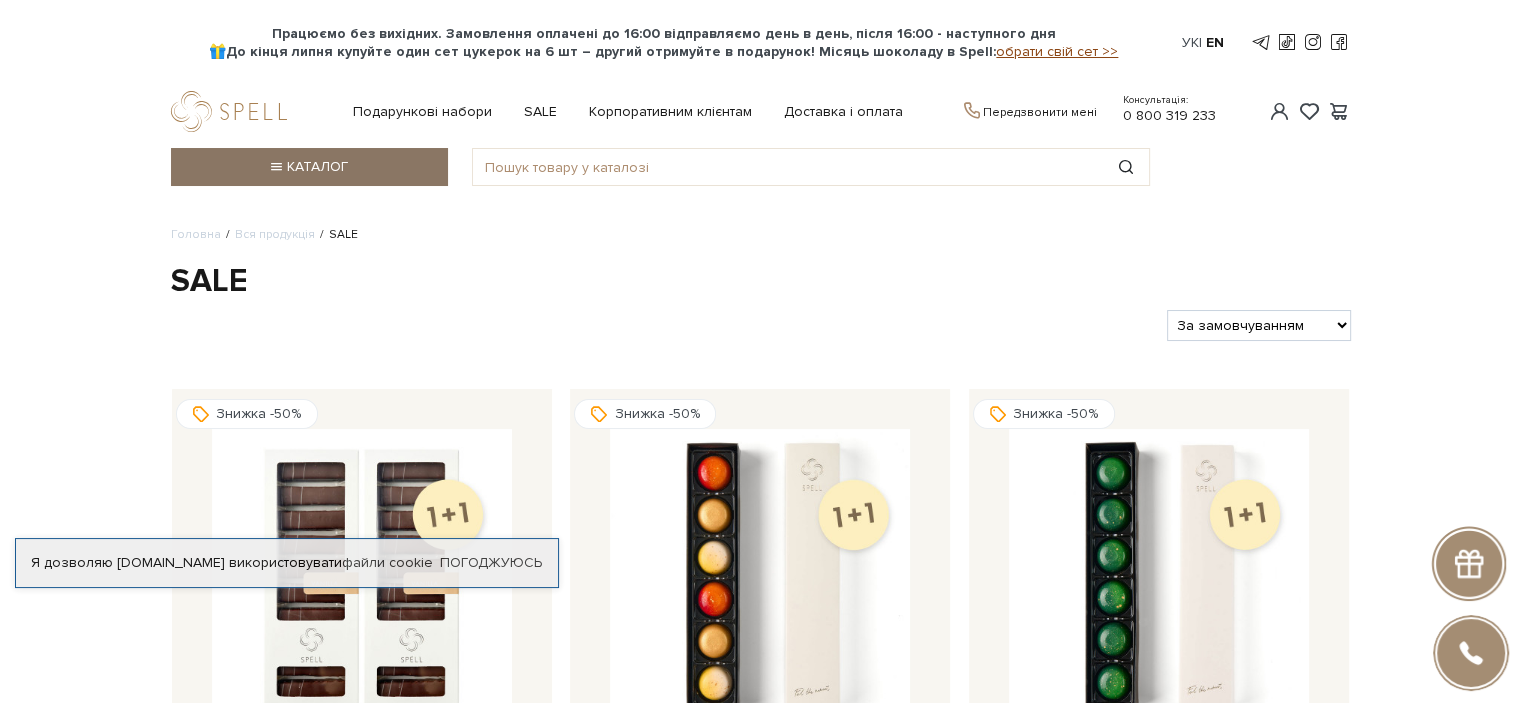 click on "Каталог" at bounding box center [309, 167] 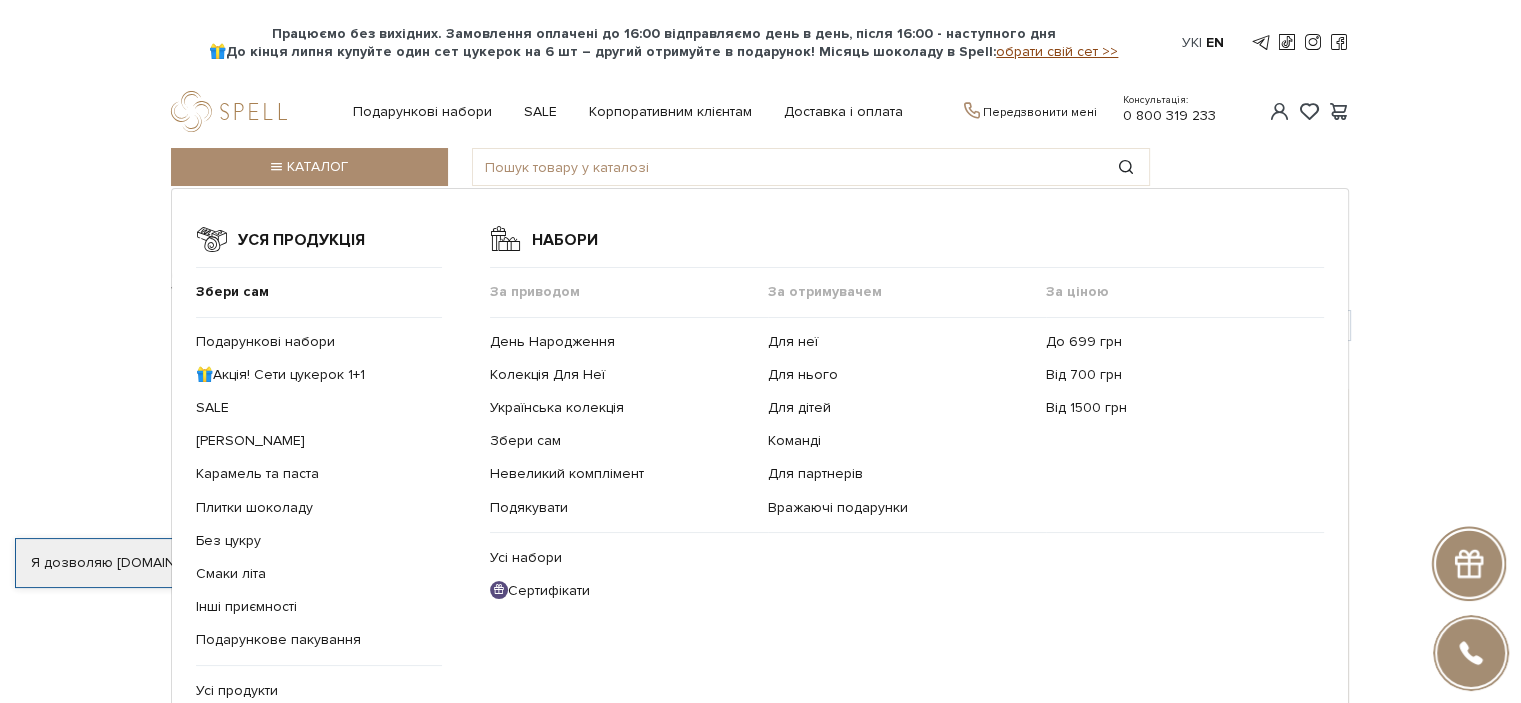 click on "Уся продукція
Збери сам
Подарункові набори
🎁Акція! Сети цукерок 1+1
SALE
Сети цукерок
Карамель та паста
Плитки шоколаду Без цукру Смаки літа  SALE Новинки" at bounding box center (760, 490) 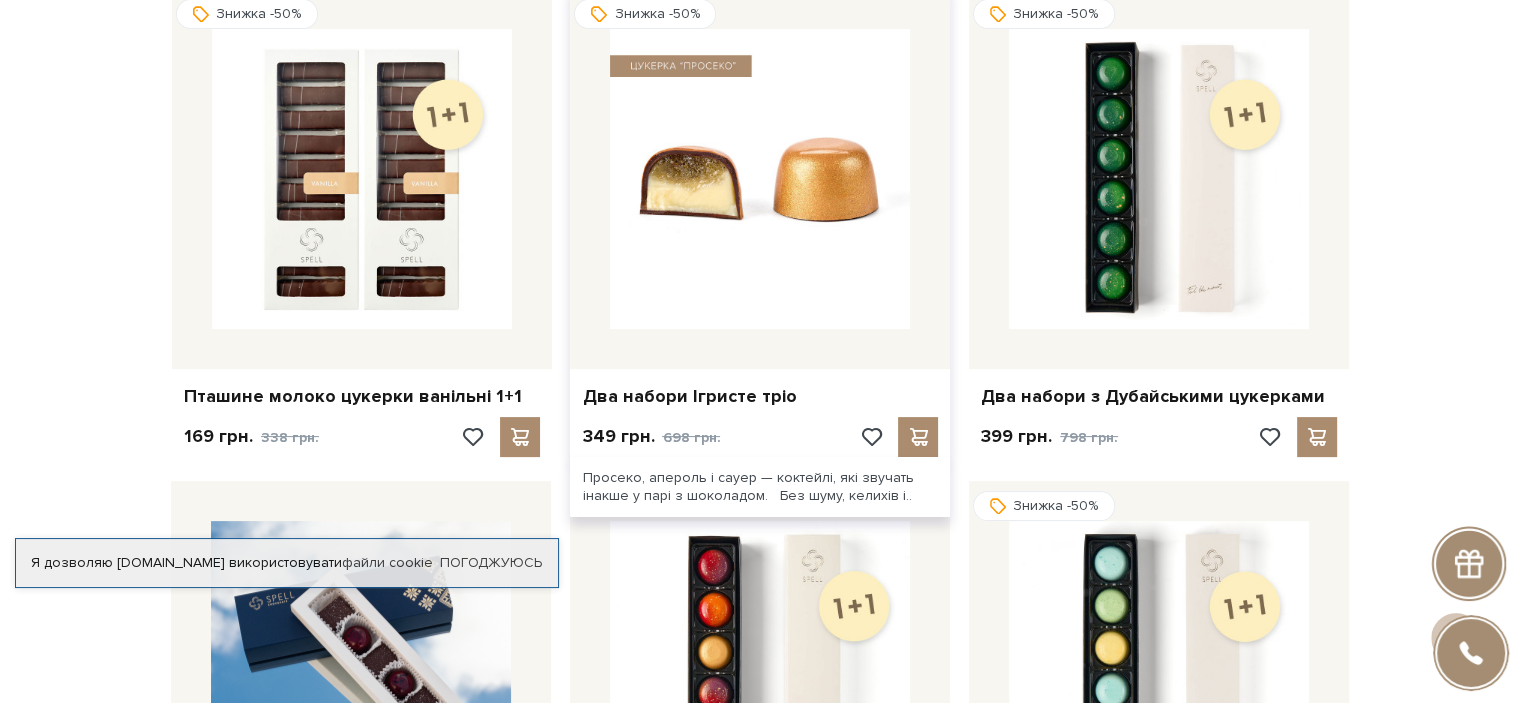 scroll, scrollTop: 0, scrollLeft: 0, axis: both 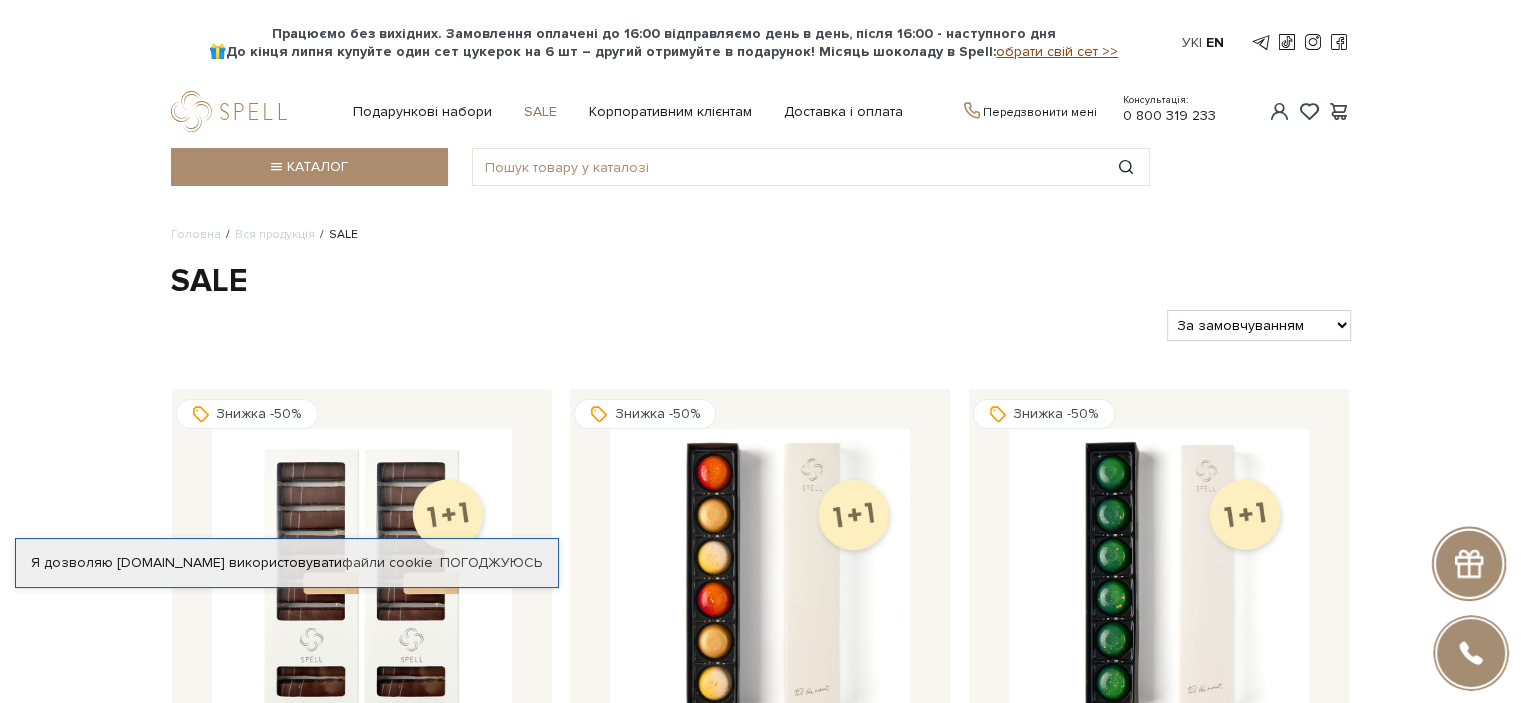 click on "SALE" at bounding box center [540, 112] 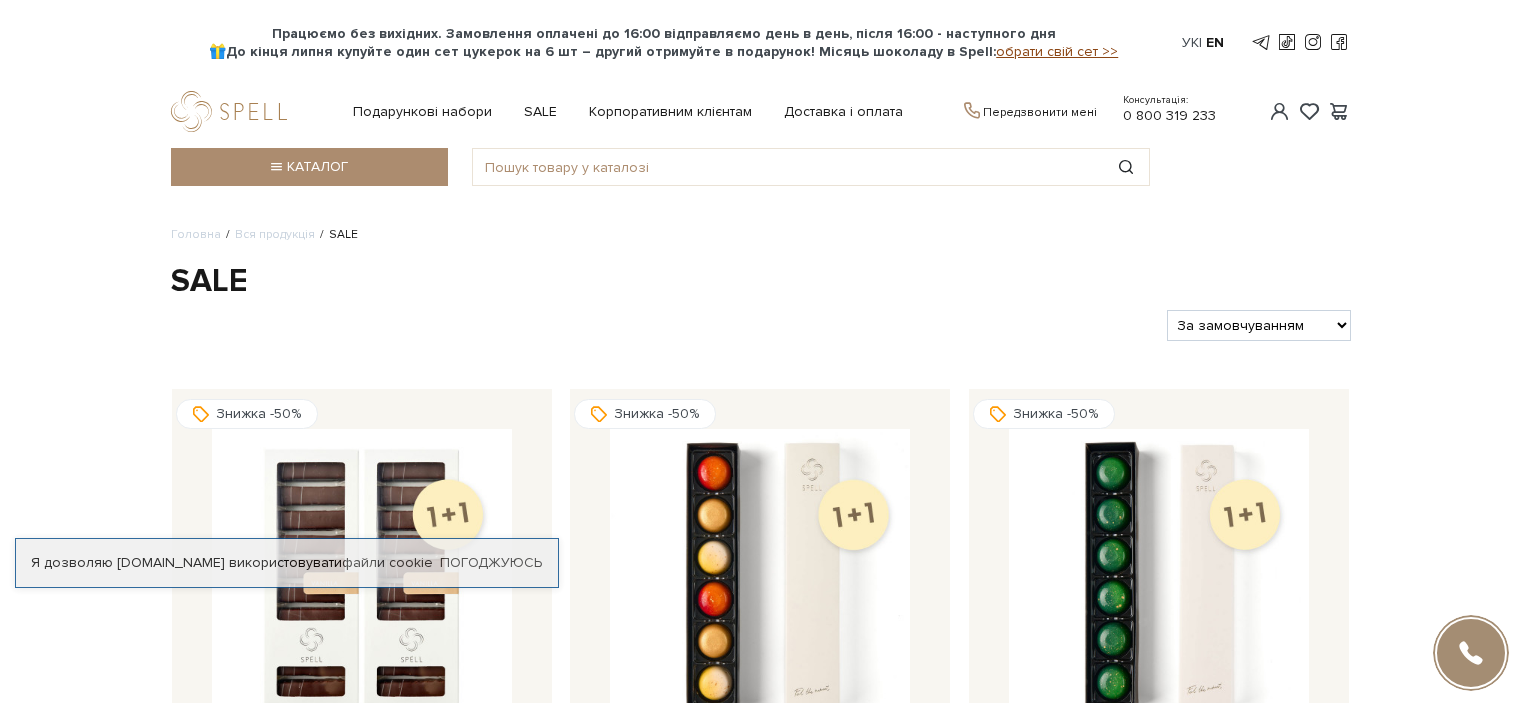 scroll, scrollTop: 0, scrollLeft: 0, axis: both 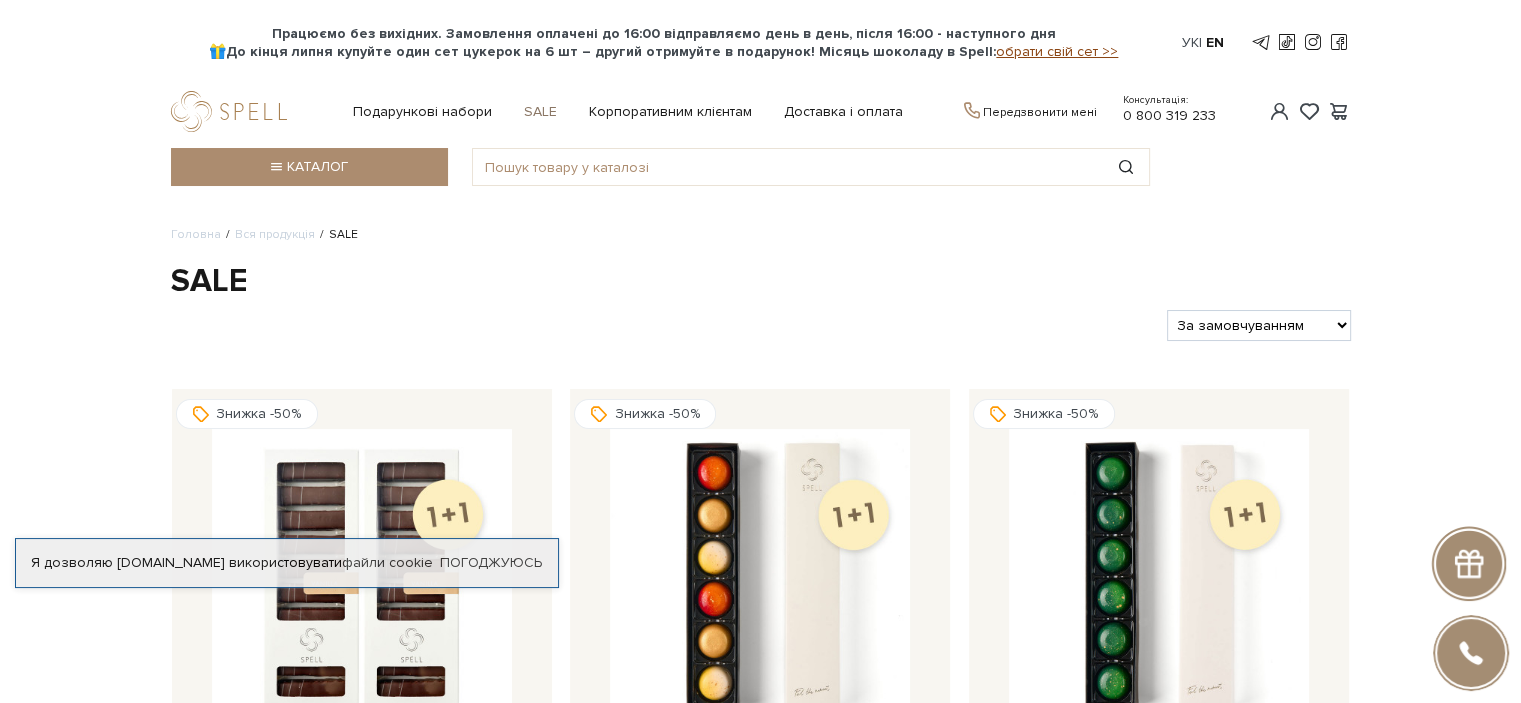 drag, startPoint x: 540, startPoint y: 106, endPoint x: 548, endPoint y: 118, distance: 14.422205 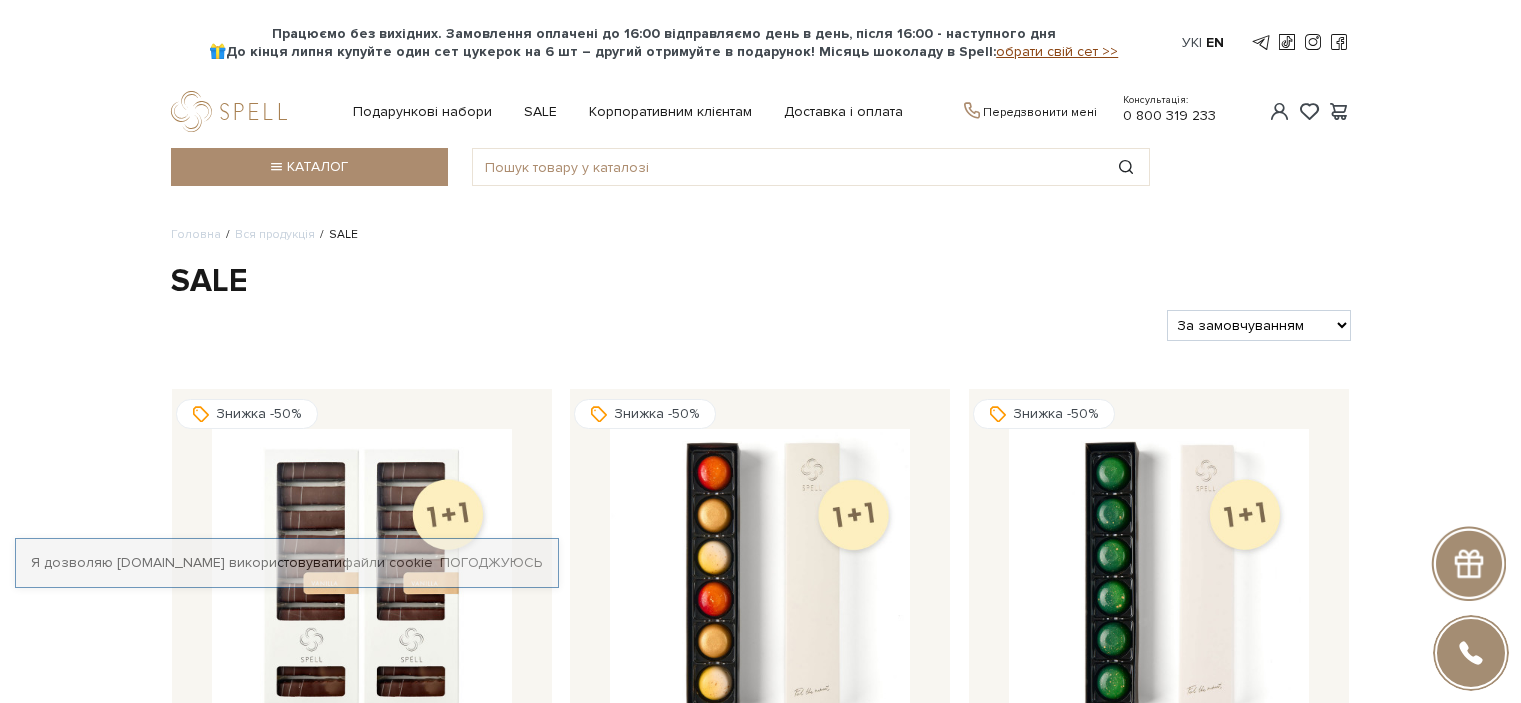 scroll, scrollTop: 0, scrollLeft: 0, axis: both 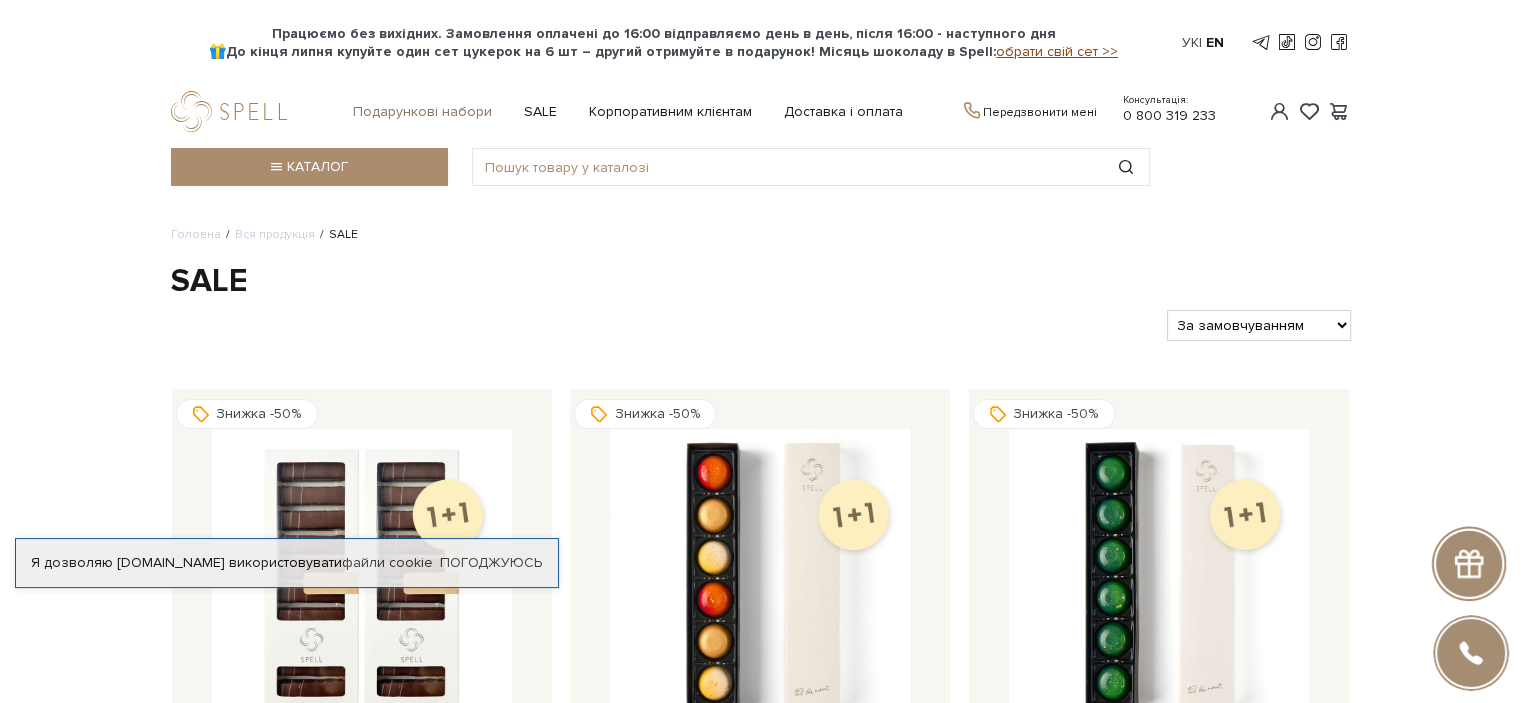 click on "Подарункові набори" at bounding box center [422, 112] 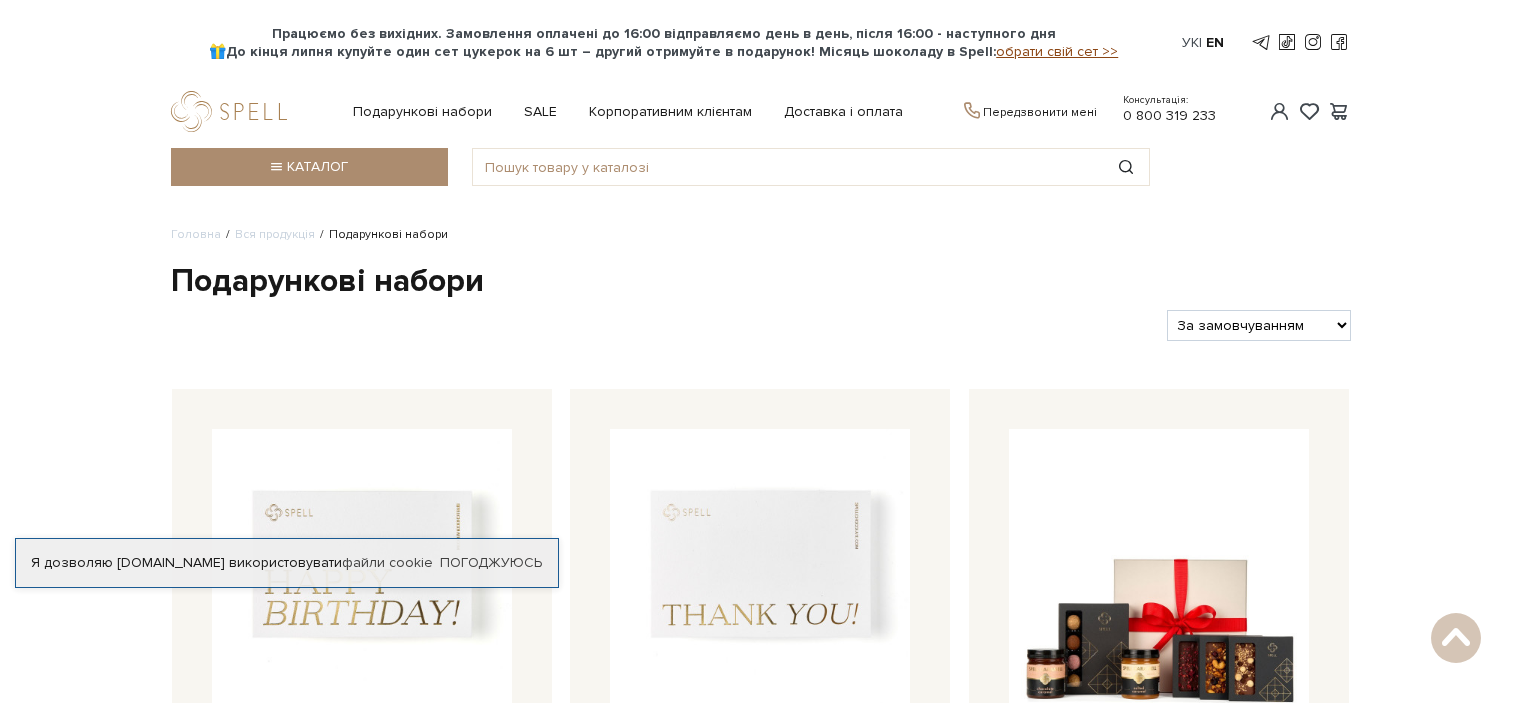 scroll, scrollTop: 500, scrollLeft: 0, axis: vertical 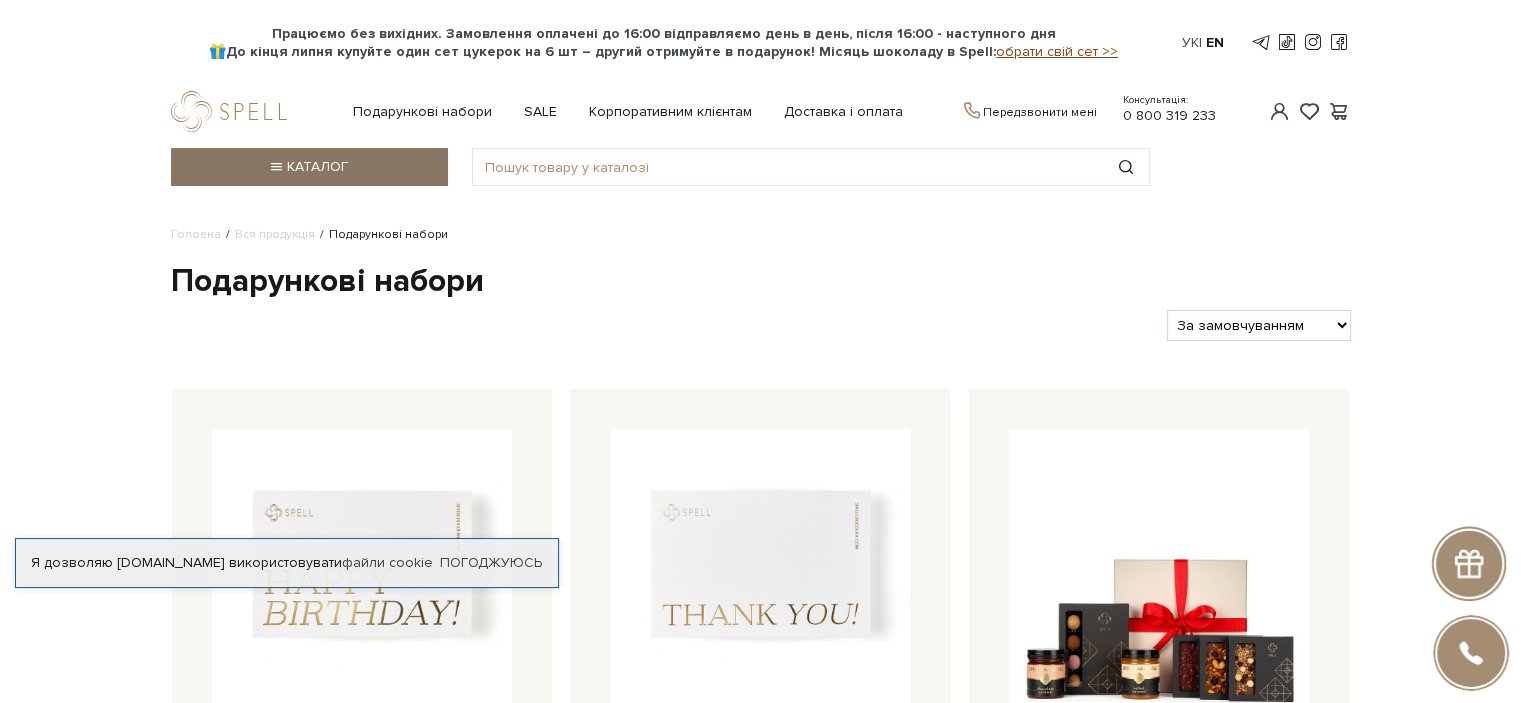 click on "Каталог" at bounding box center [309, 167] 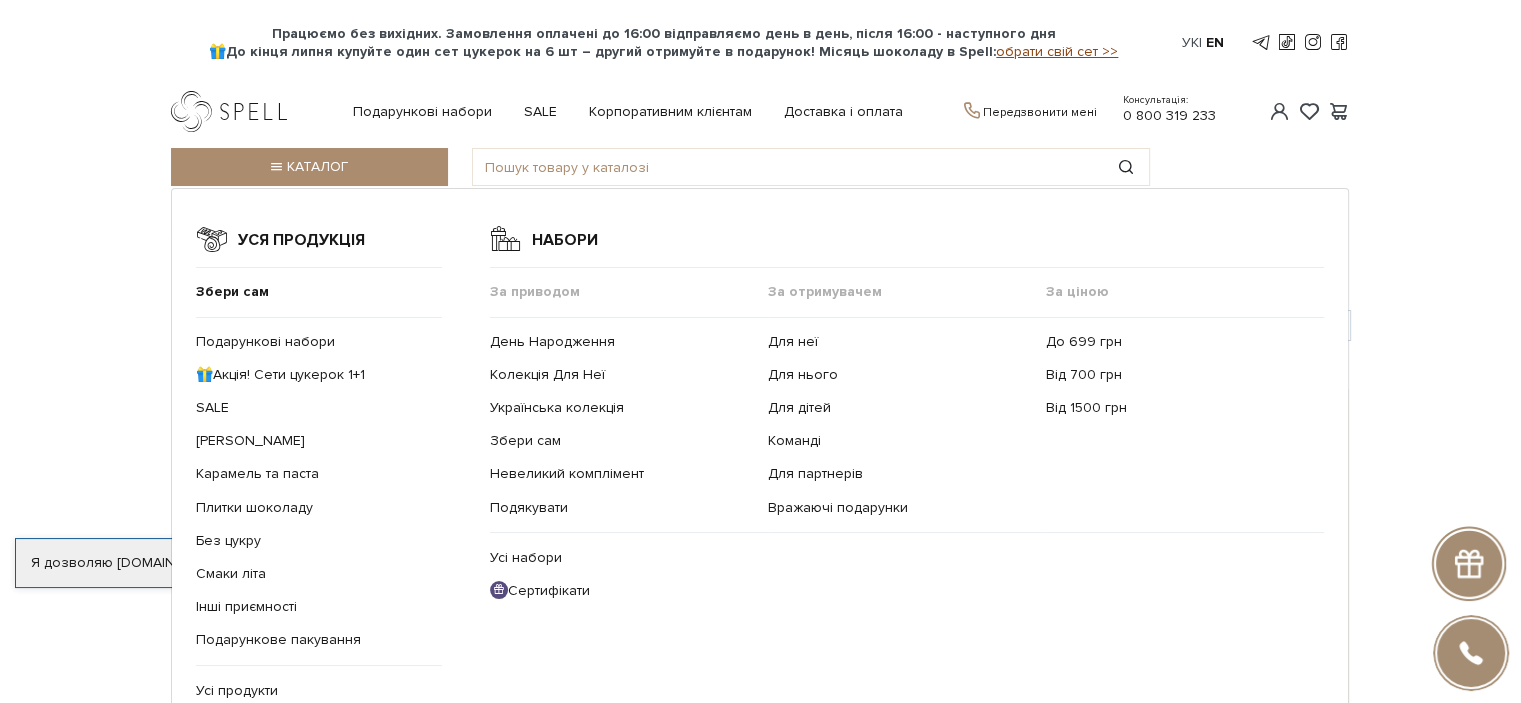 click at bounding box center [233, 111] 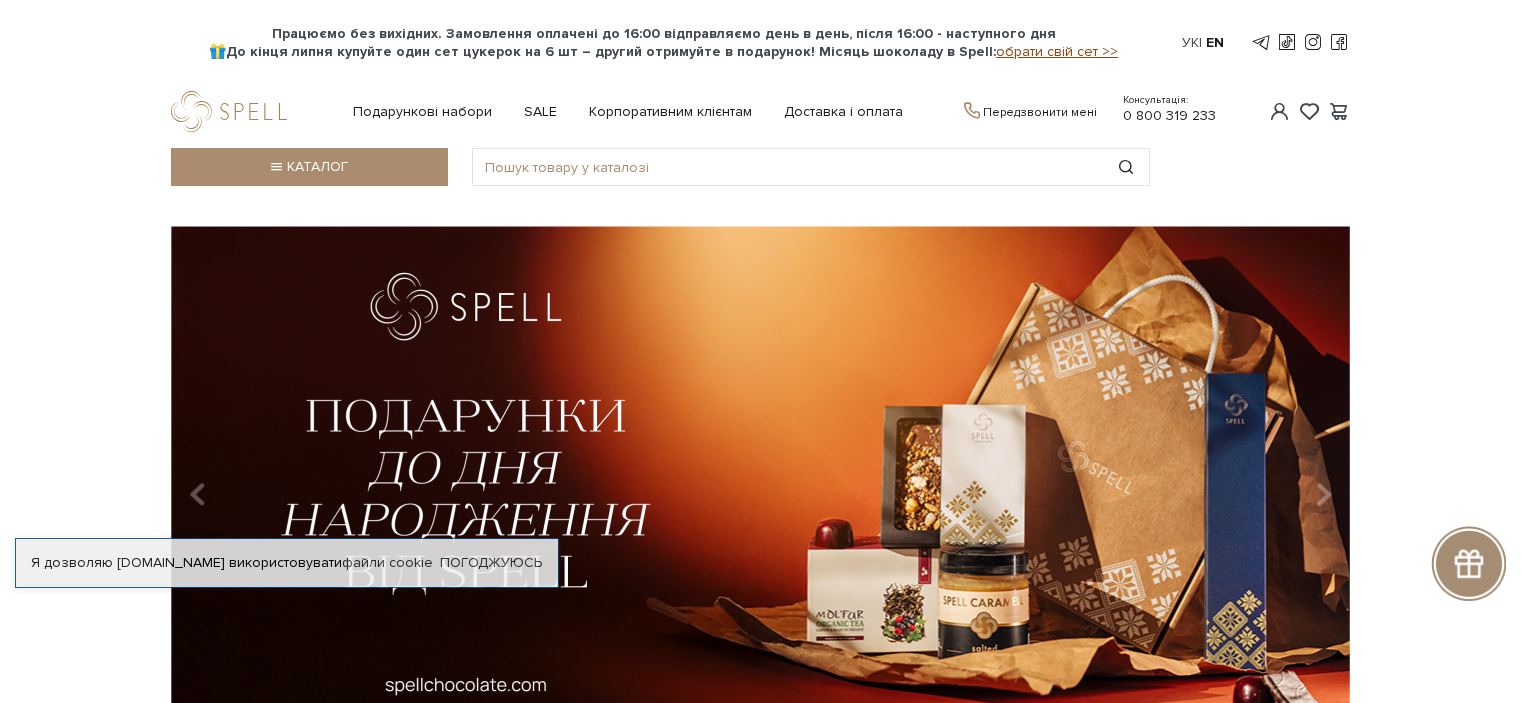 scroll, scrollTop: 0, scrollLeft: 0, axis: both 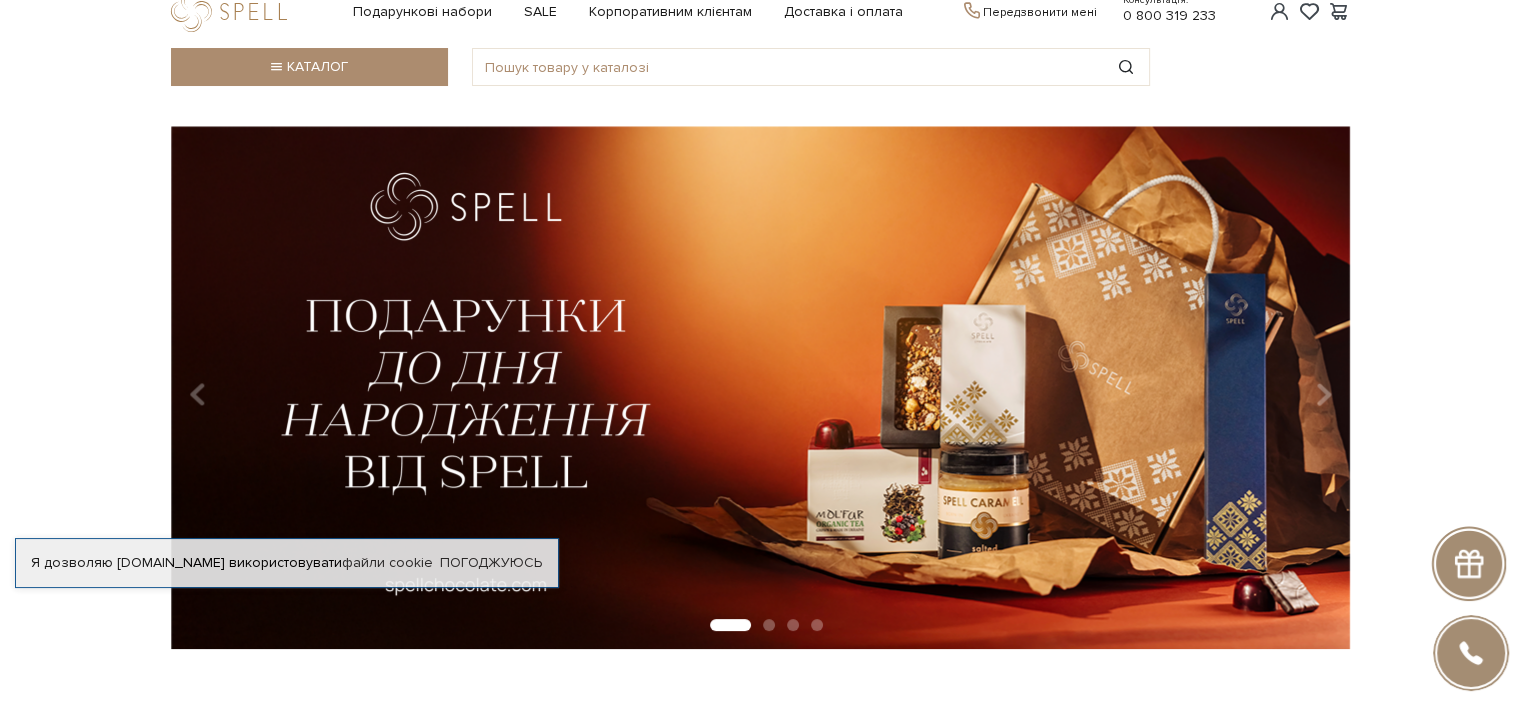 click at bounding box center (769, 625) 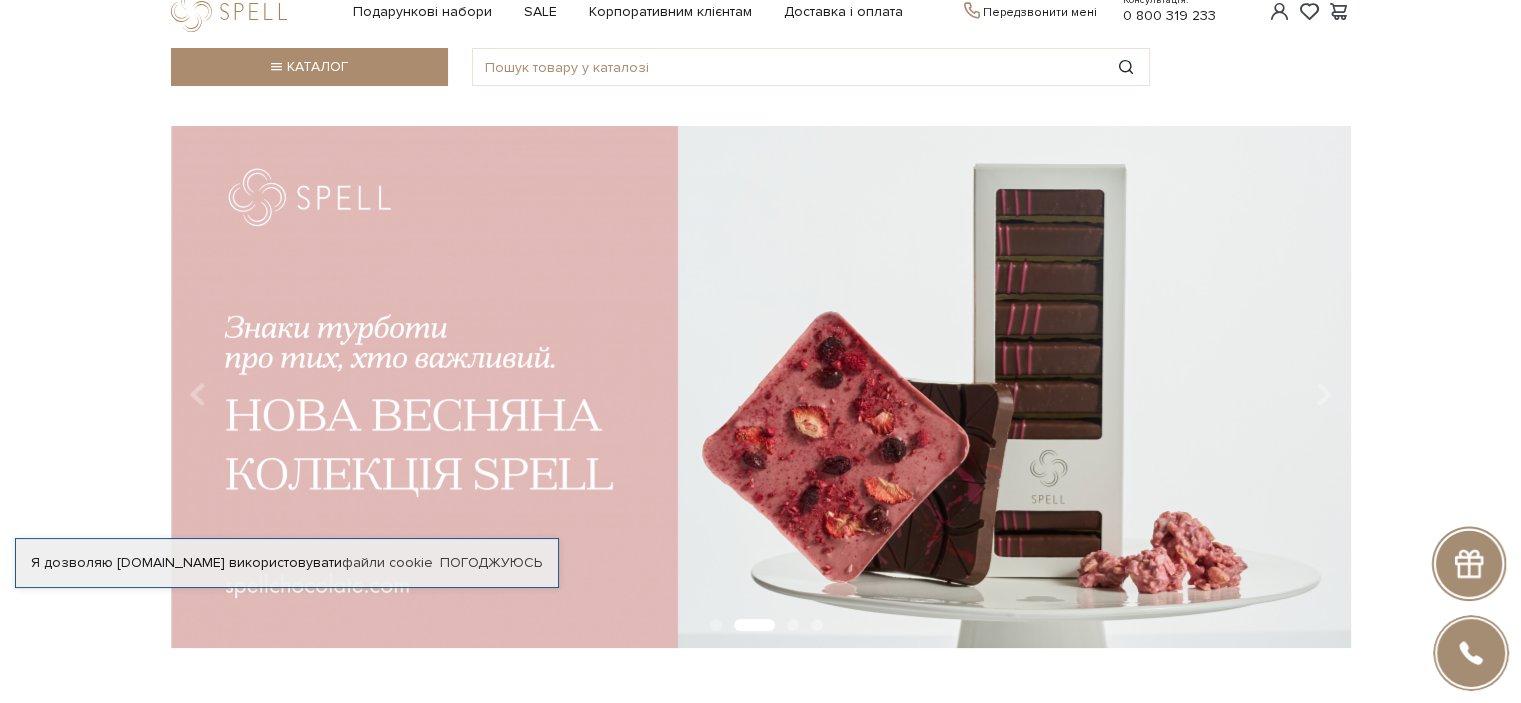 click at bounding box center (793, 625) 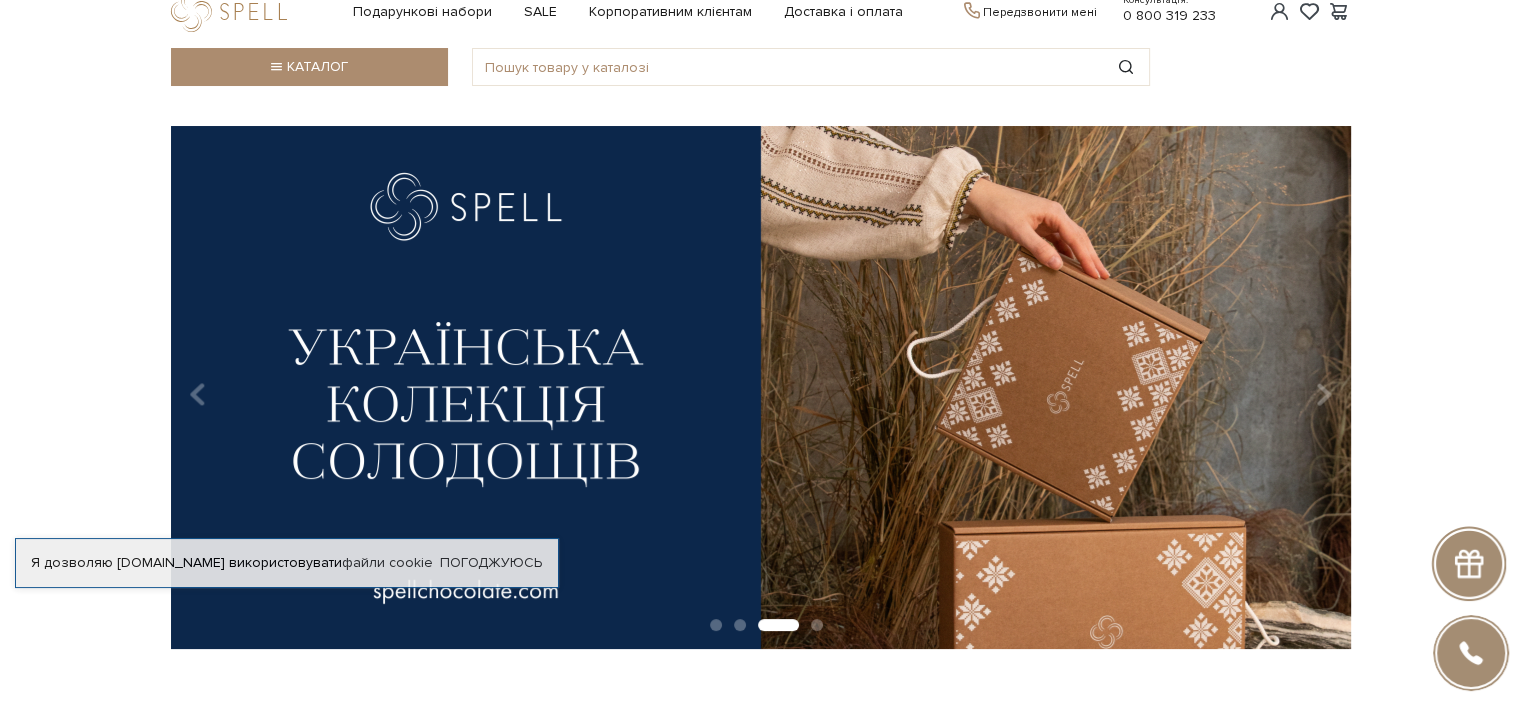 click at bounding box center (761, 626) 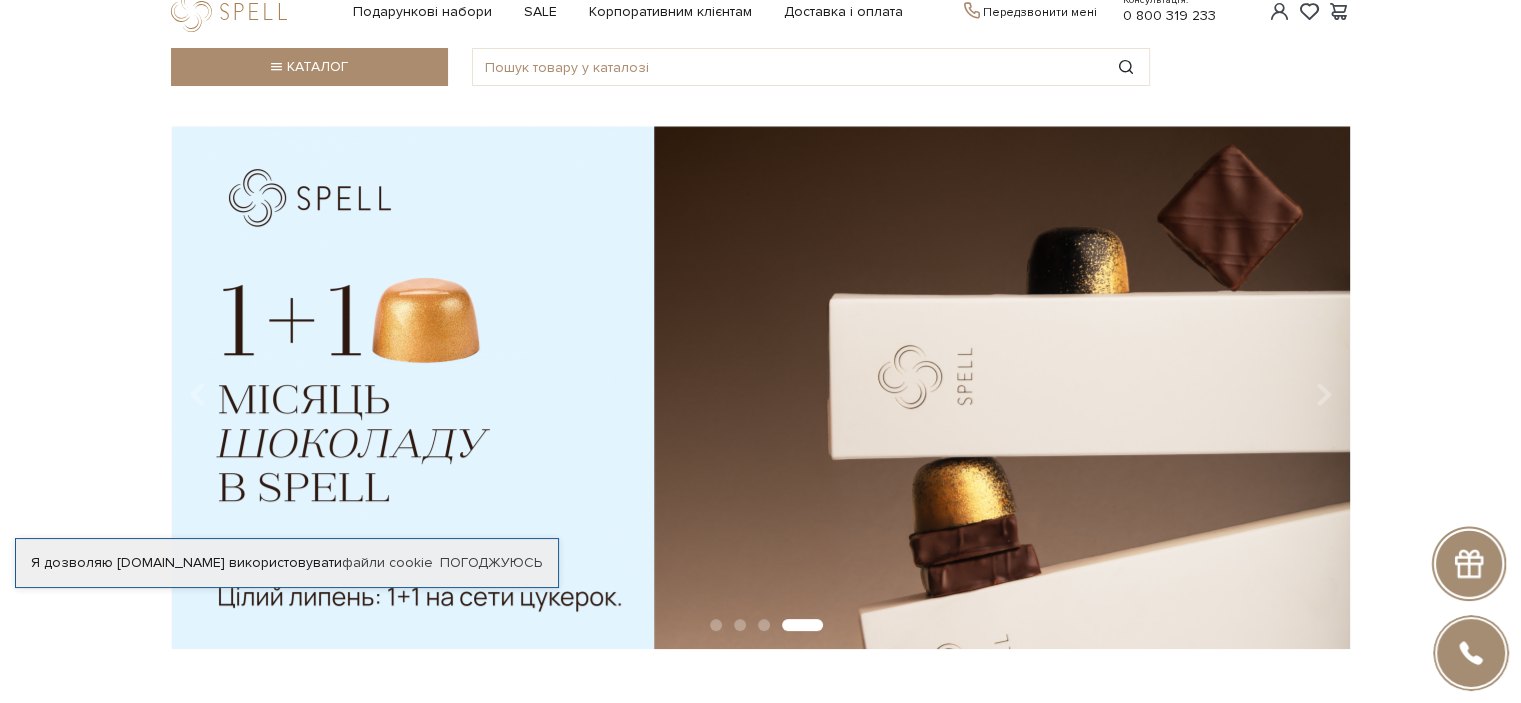 drag, startPoint x: 492, startPoint y: 370, endPoint x: 489, endPoint y: 395, distance: 25.179358 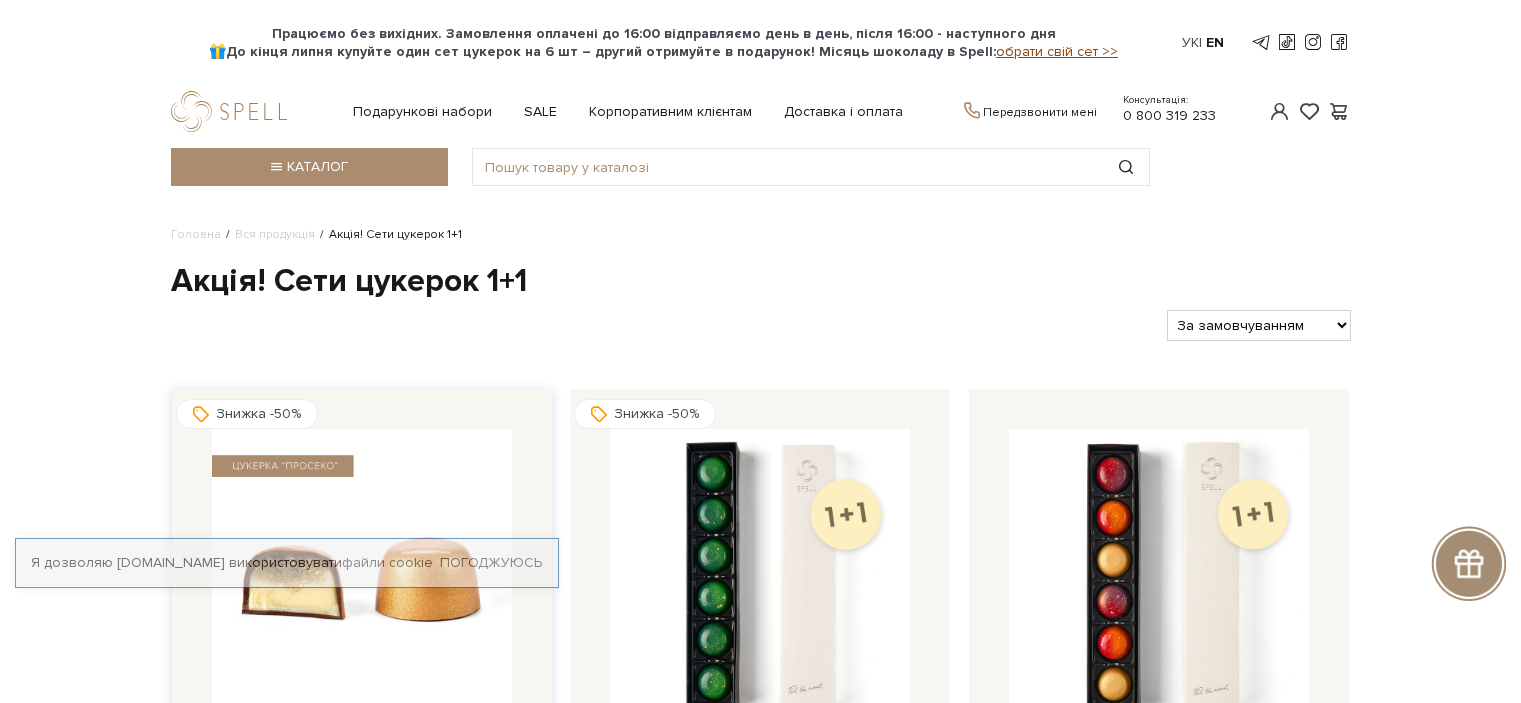 scroll, scrollTop: 0, scrollLeft: 0, axis: both 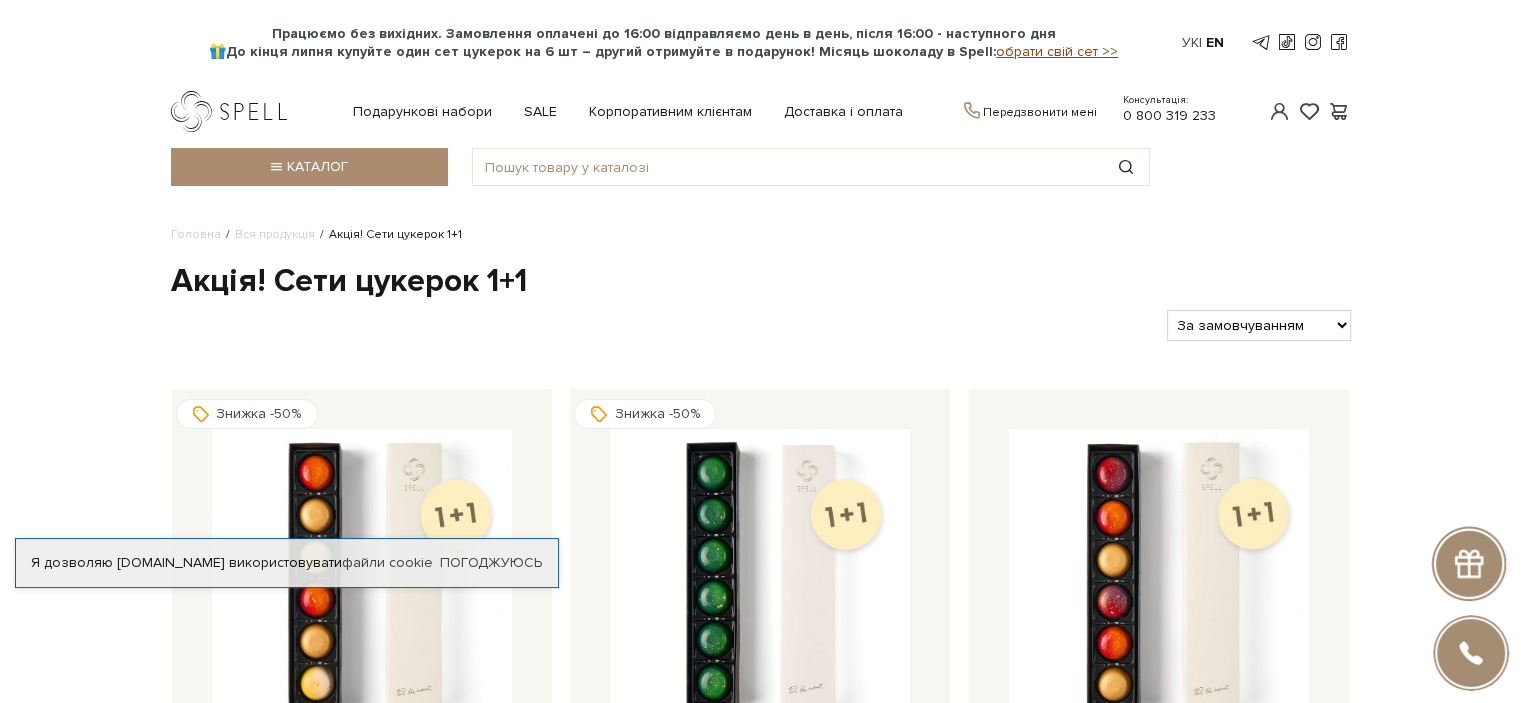 click at bounding box center (233, 111) 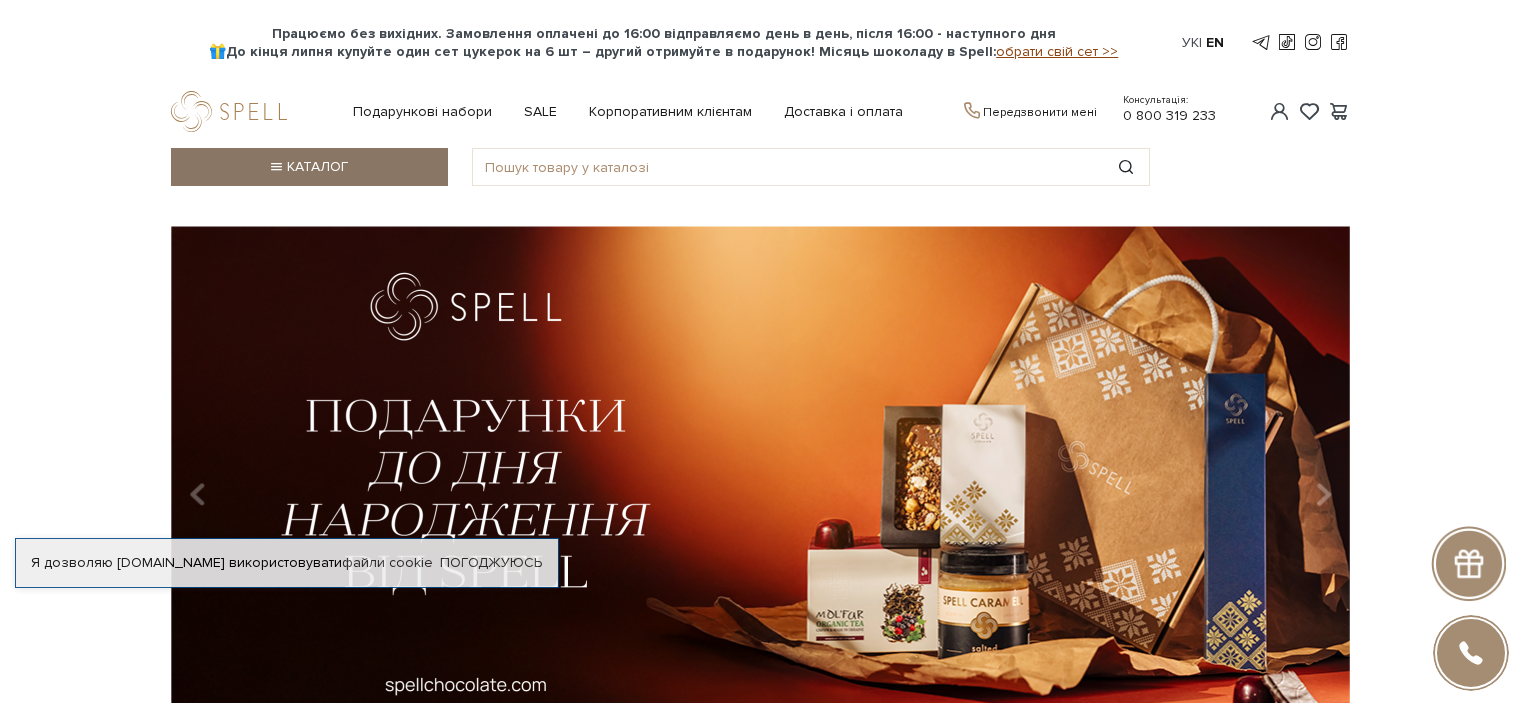 scroll, scrollTop: 0, scrollLeft: 0, axis: both 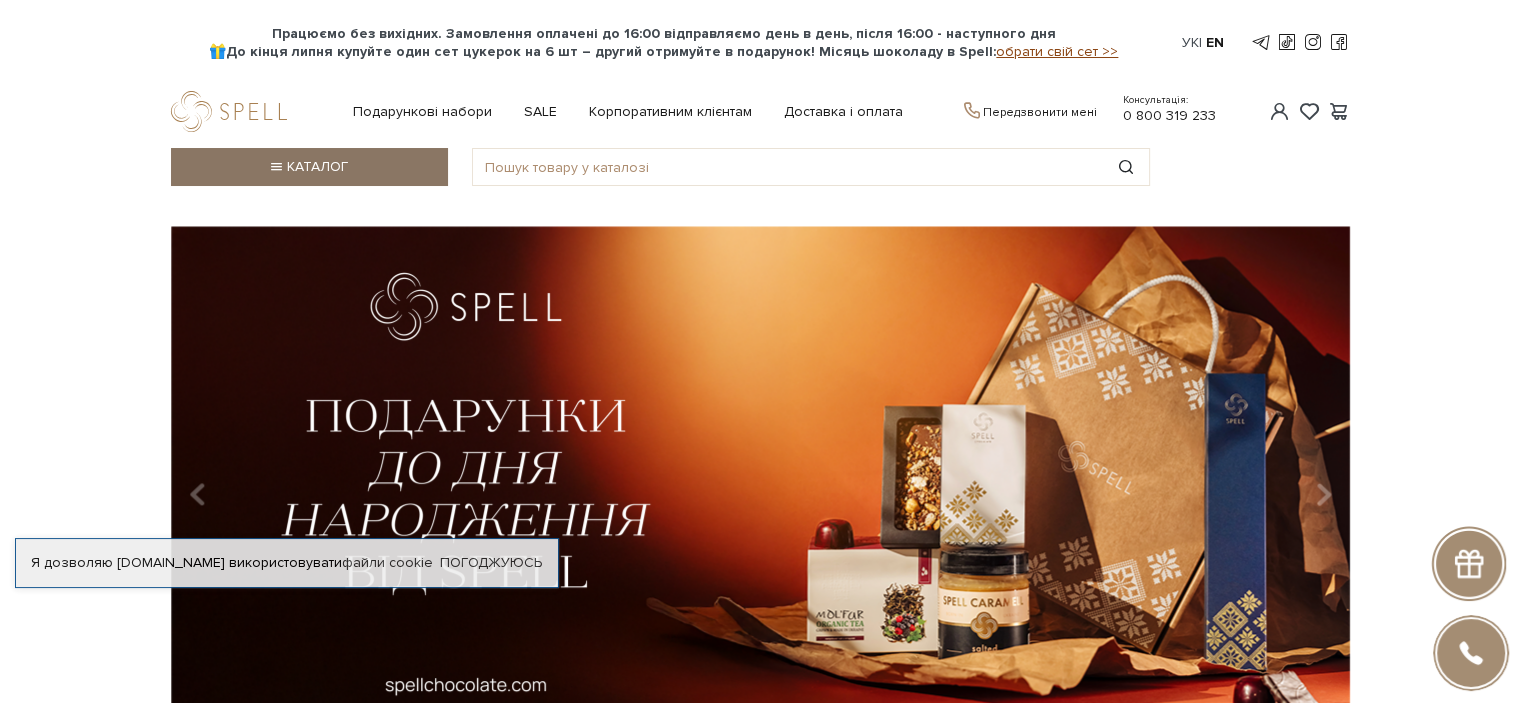 click on "Каталог" at bounding box center [309, 167] 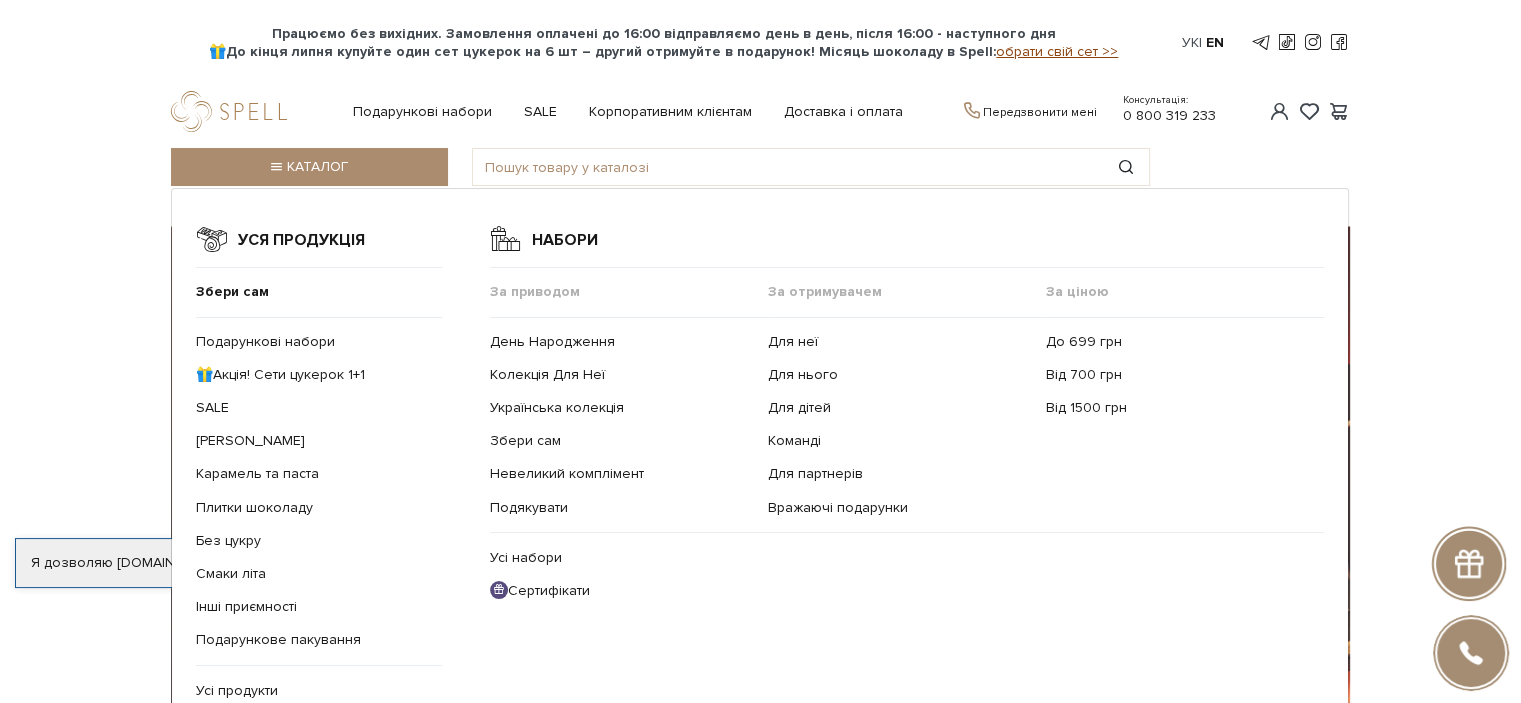 click on "Уся продукція
Збери сам
Подарункові набори
🎁Акція! Сети цукерок 1+1
SALE
Сети цукерок
Карамель та паста
Плитки шоколаду Без цукру Смаки літа  SALE Новинки" at bounding box center (760, 490) 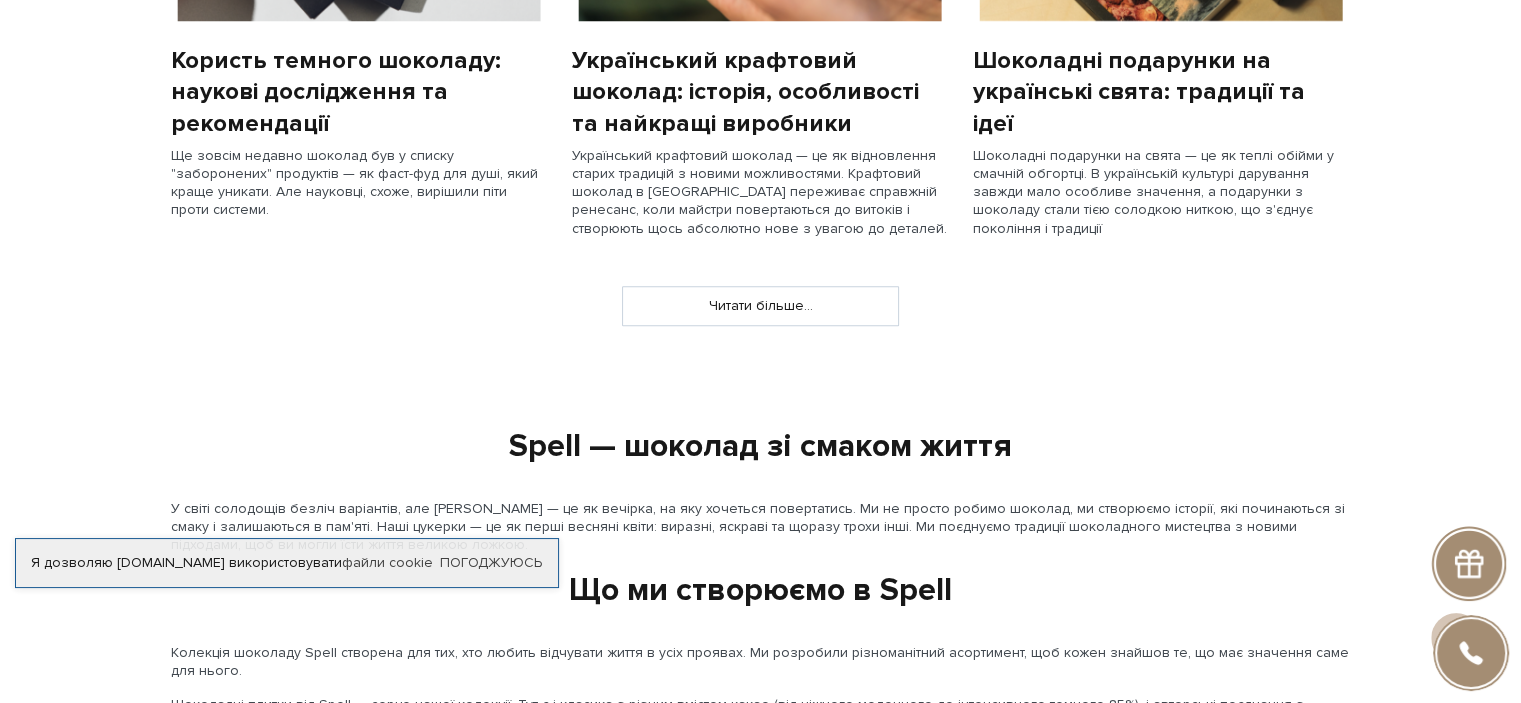 scroll, scrollTop: 2100, scrollLeft: 0, axis: vertical 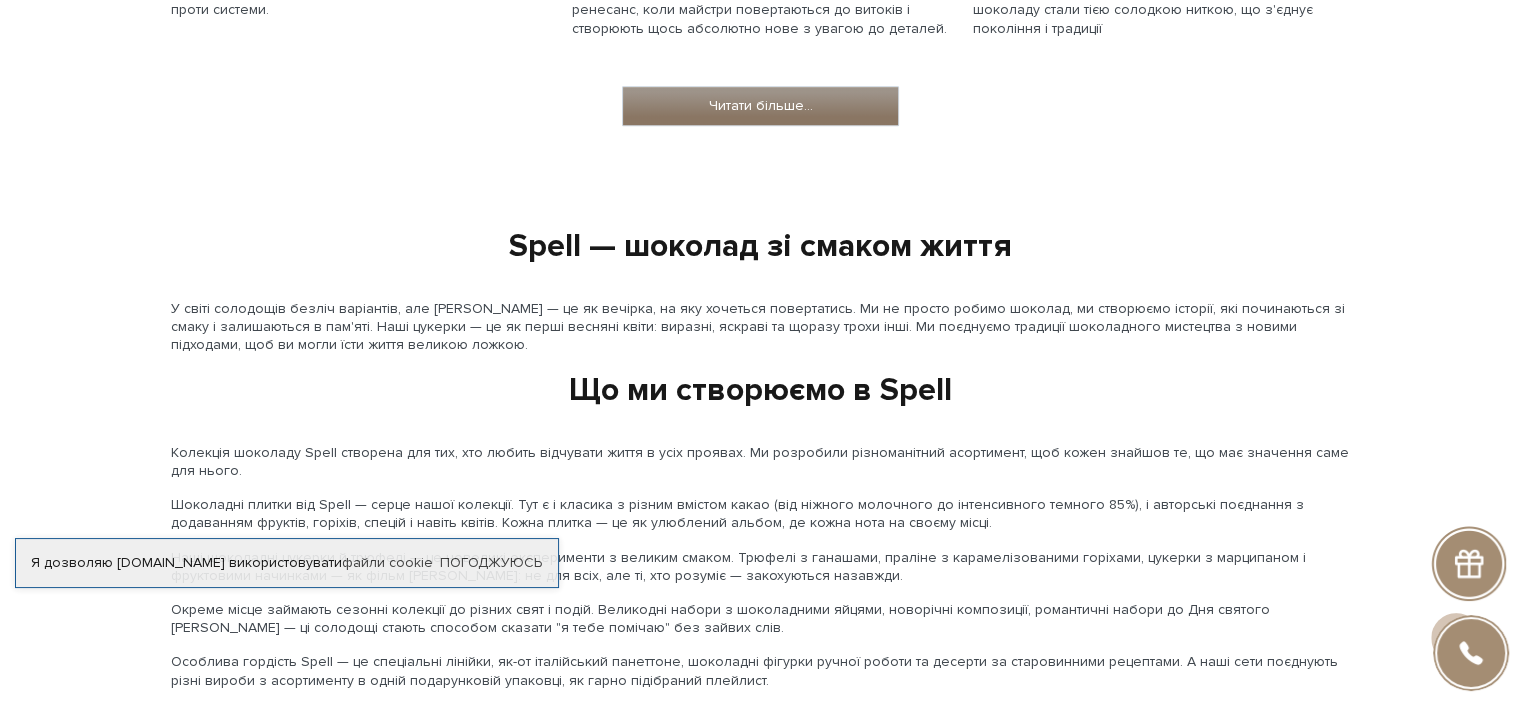 click on "Читати більше..." at bounding box center [760, 106] 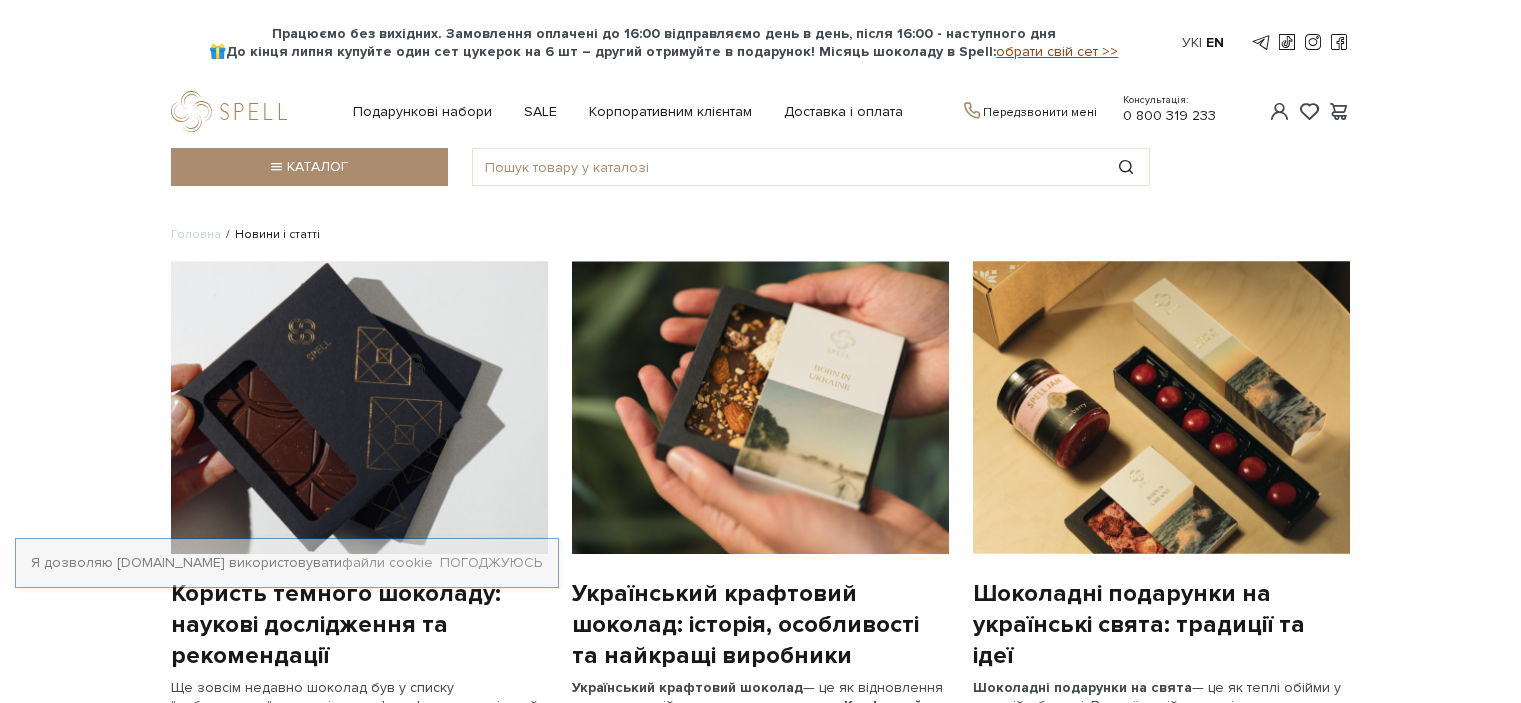 scroll, scrollTop: 0, scrollLeft: 0, axis: both 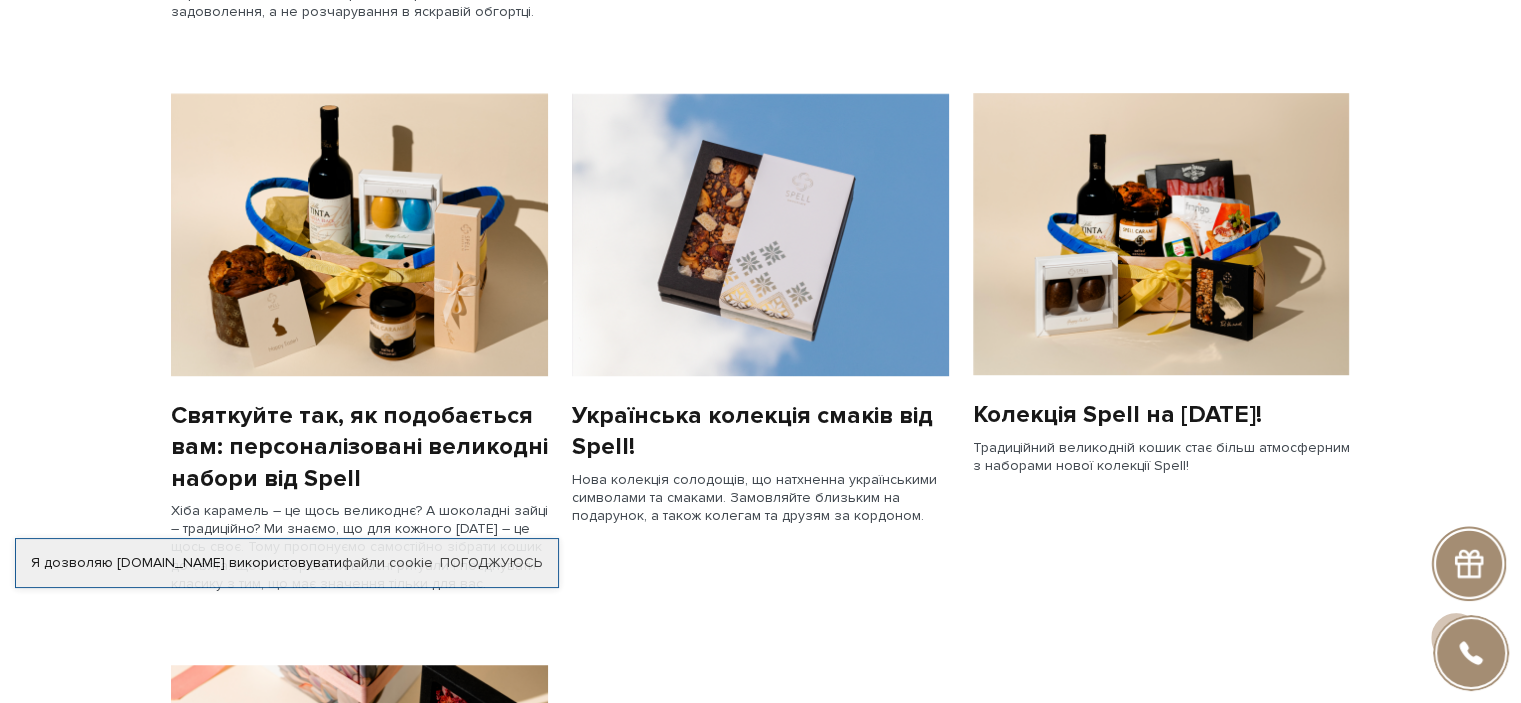 click at bounding box center (1161, 234) 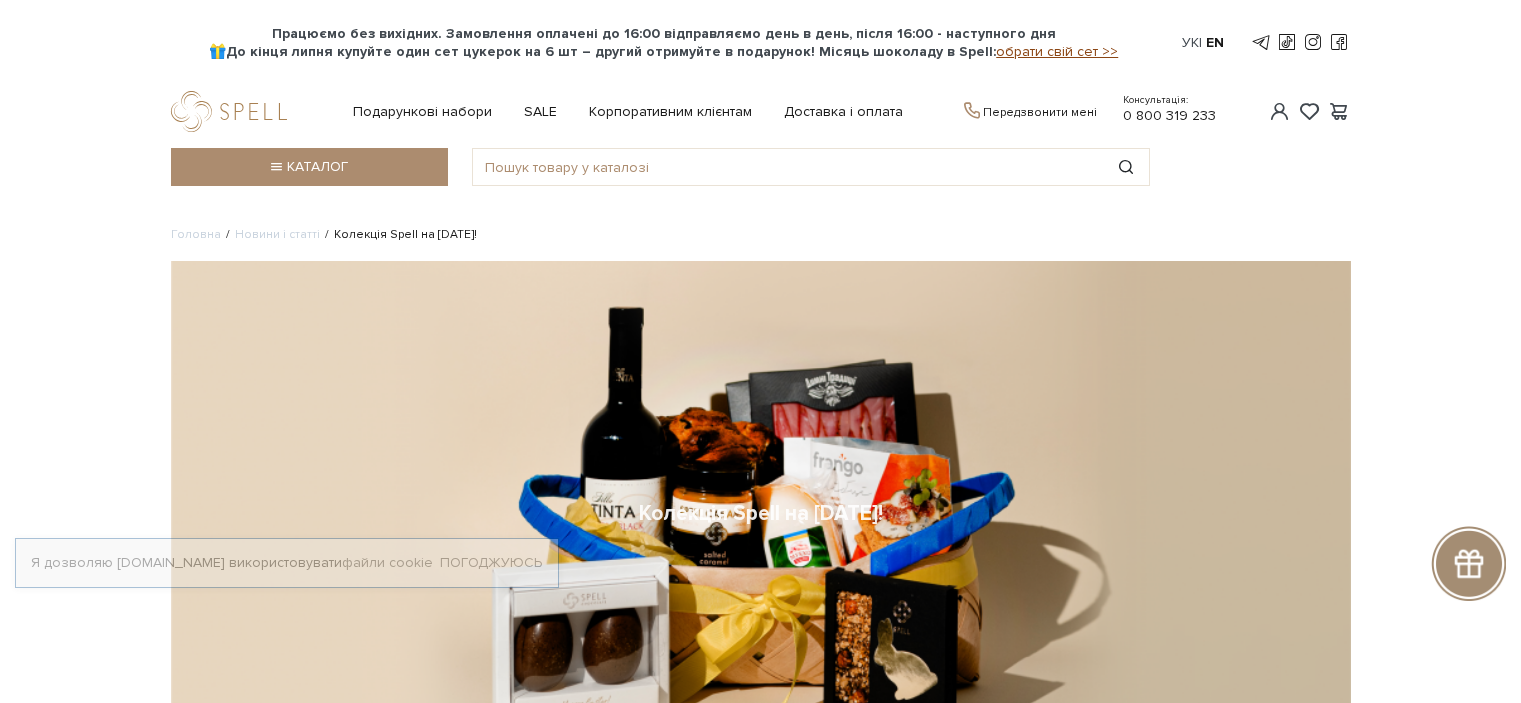 scroll, scrollTop: 0, scrollLeft: 0, axis: both 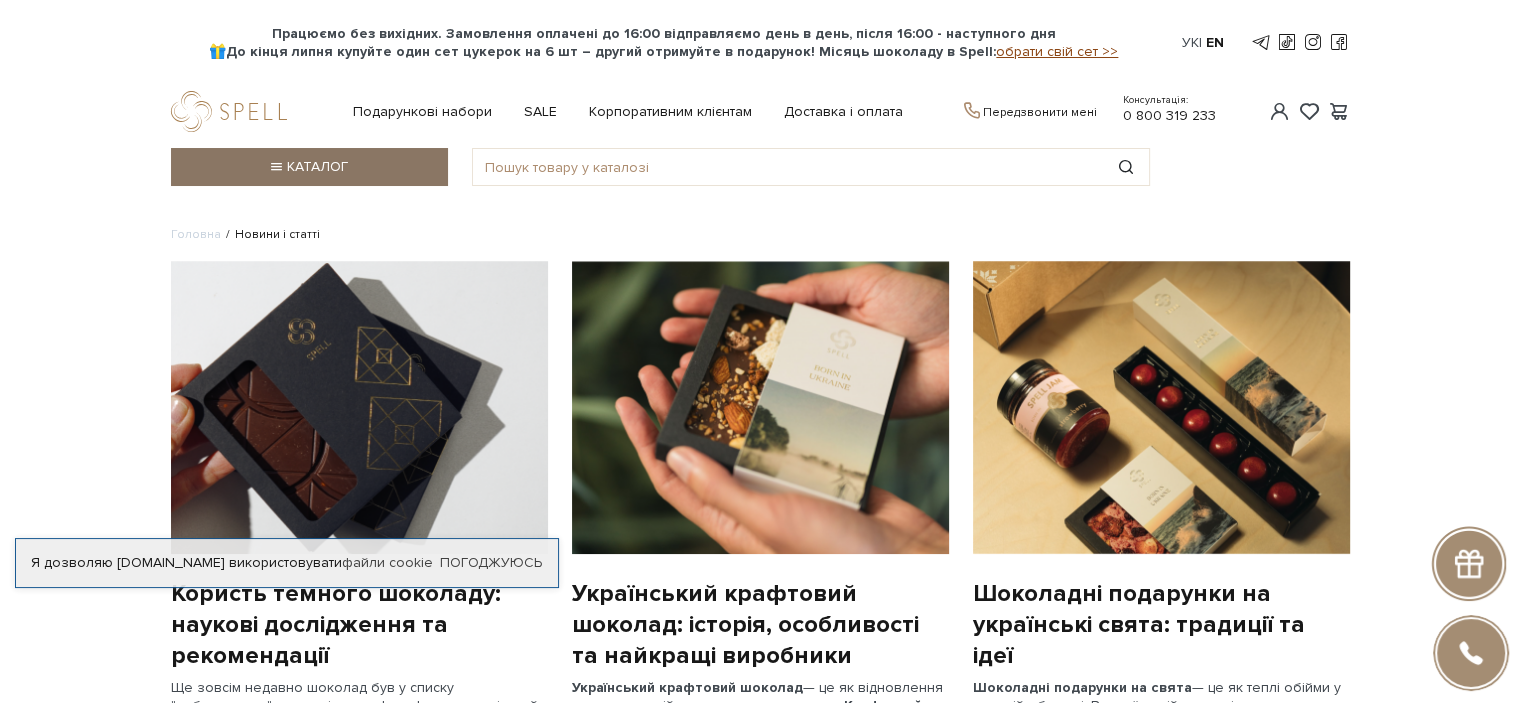click on "Каталог" at bounding box center [309, 167] 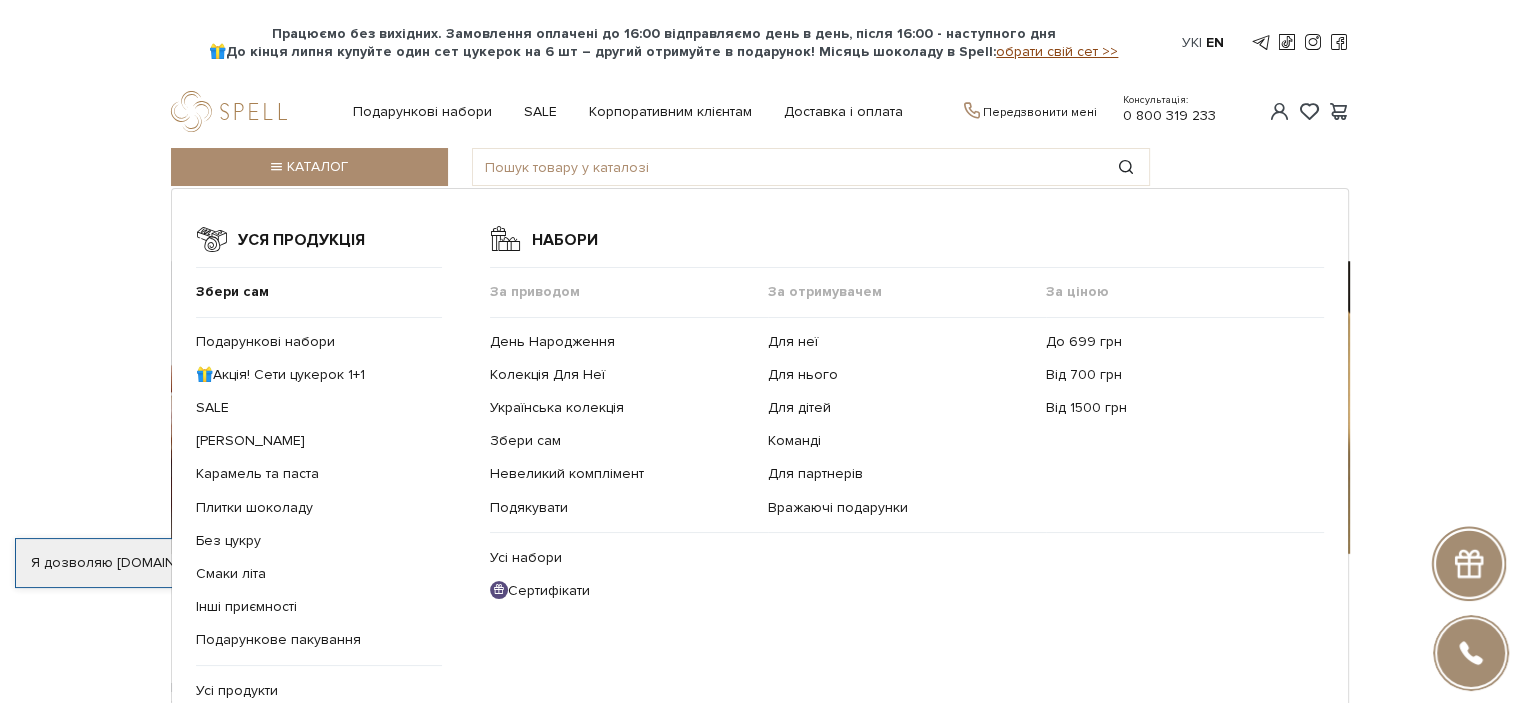 click on "Працюємо без вихідних. Замовлення оплачені до 16:00 відправляємо день в день, після 16:00 - наступного дня
🎁До кінця липня купуйте один сет цукерок на 6 шт – другий отримуйте в подарунок! Місяць шоколаду в Spell:
обрати свій сет >>
Ук                 |
En
|
Подарункові набори
SALE
Корпоративним клієнтам" at bounding box center [760, 113] 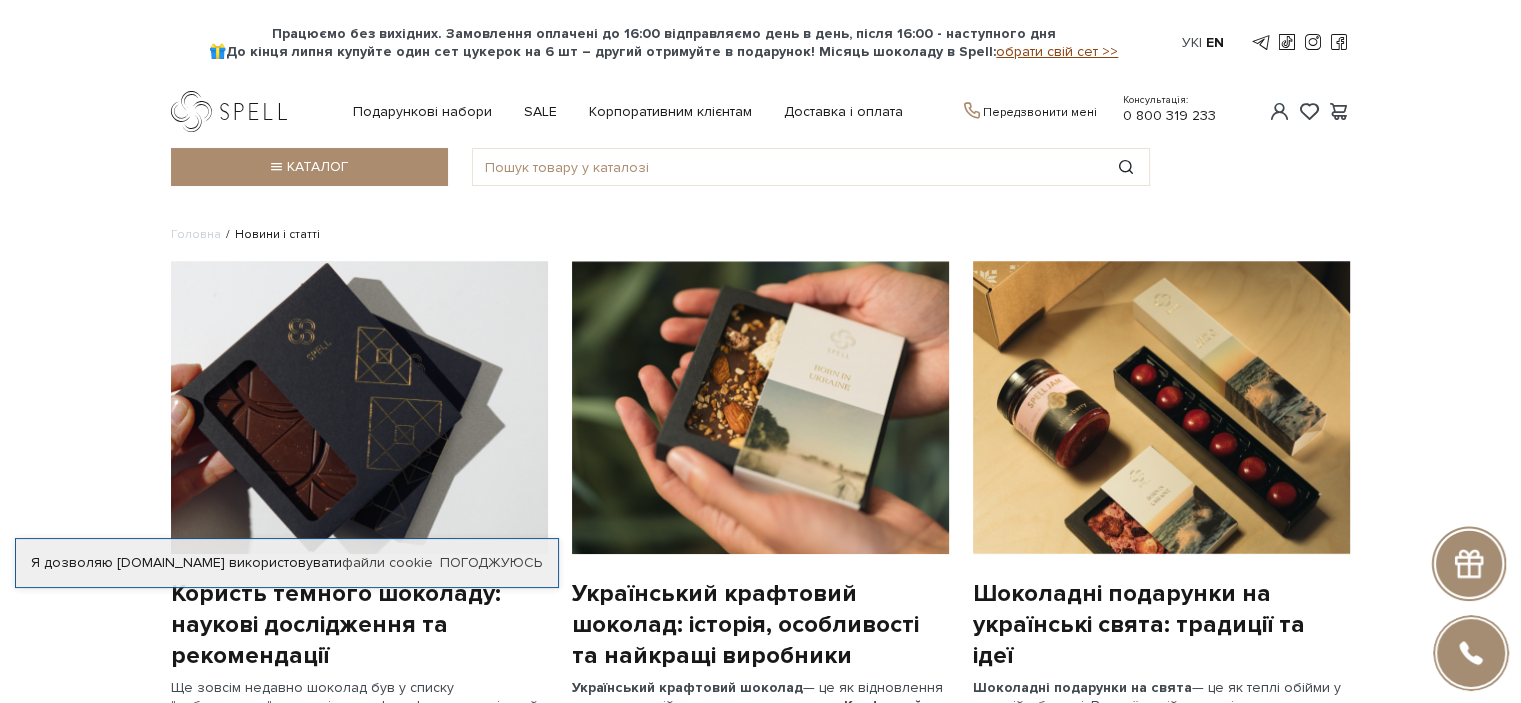click at bounding box center (233, 111) 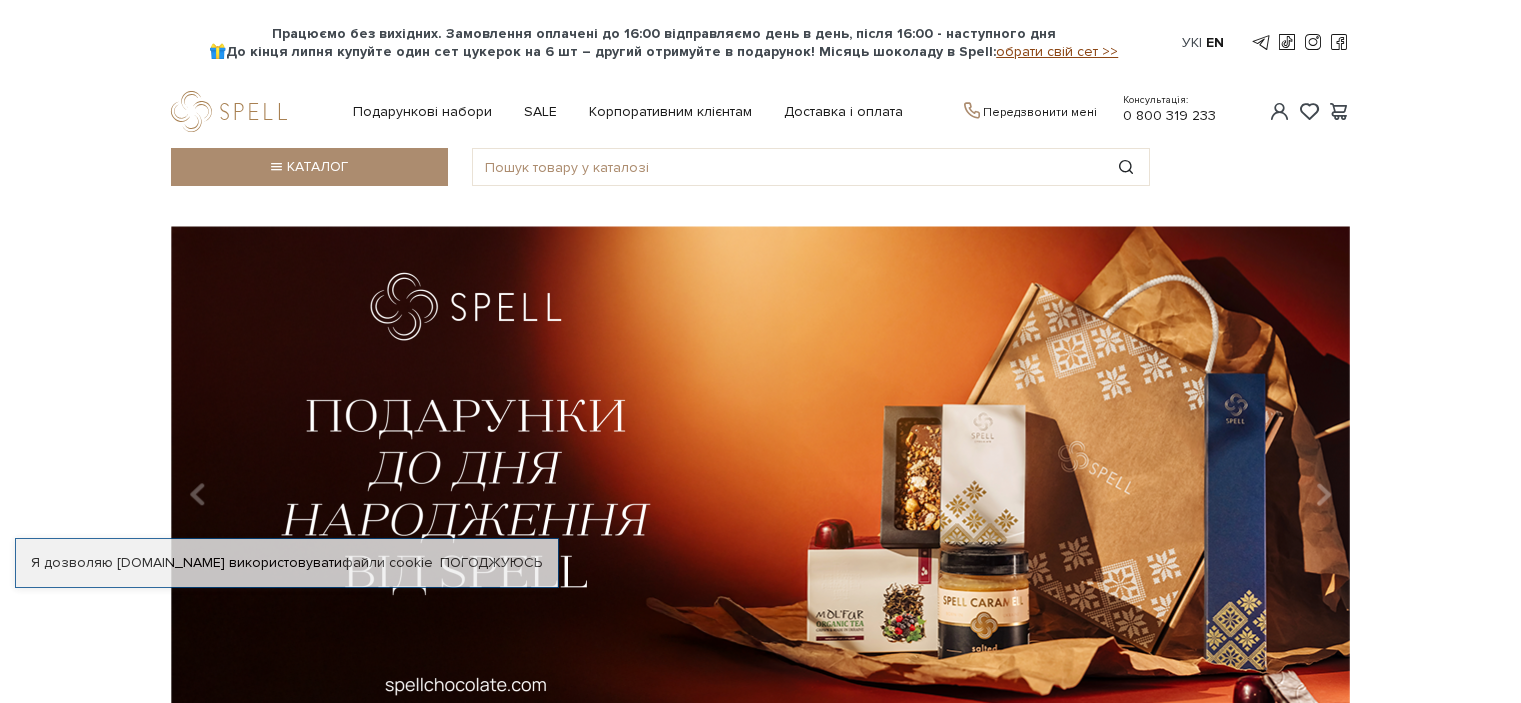 scroll, scrollTop: 0, scrollLeft: 0, axis: both 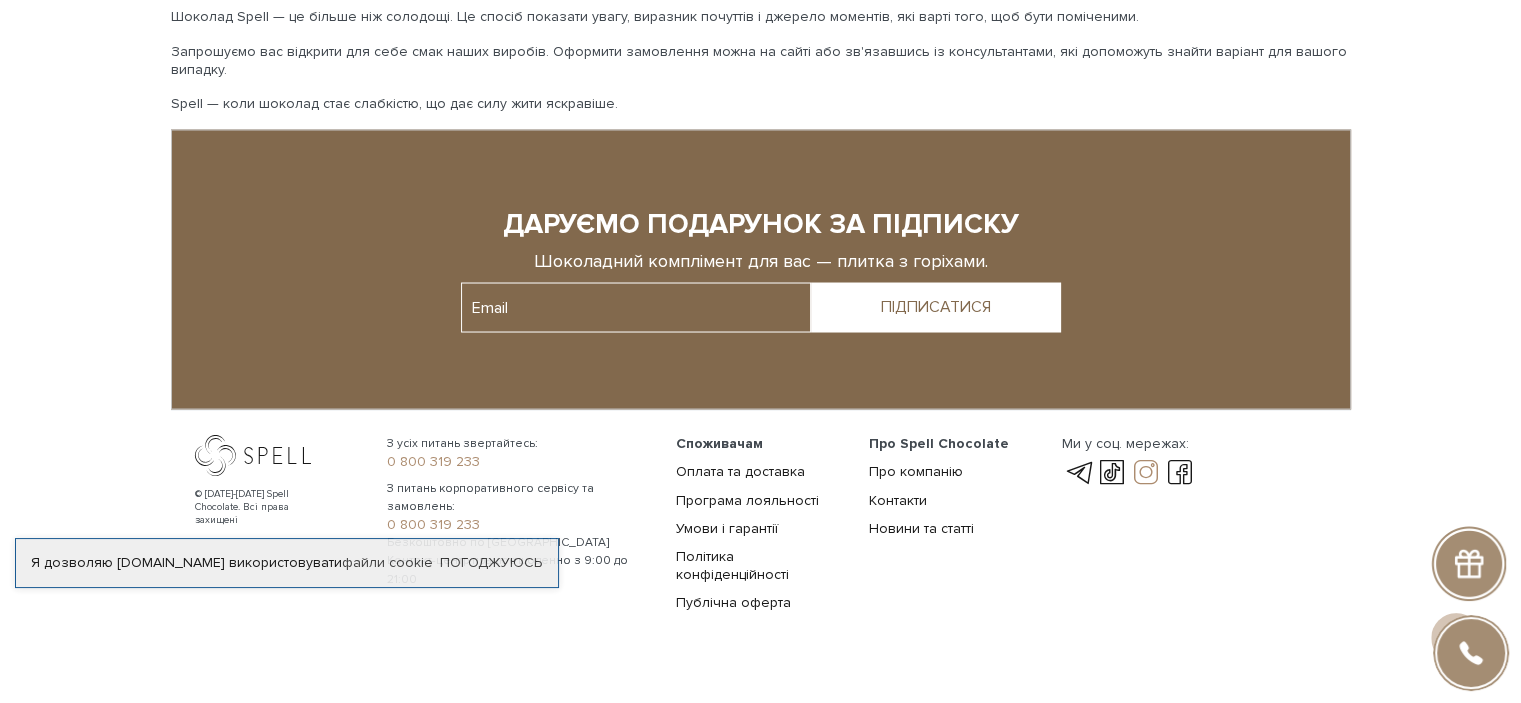 click at bounding box center (1146, 472) 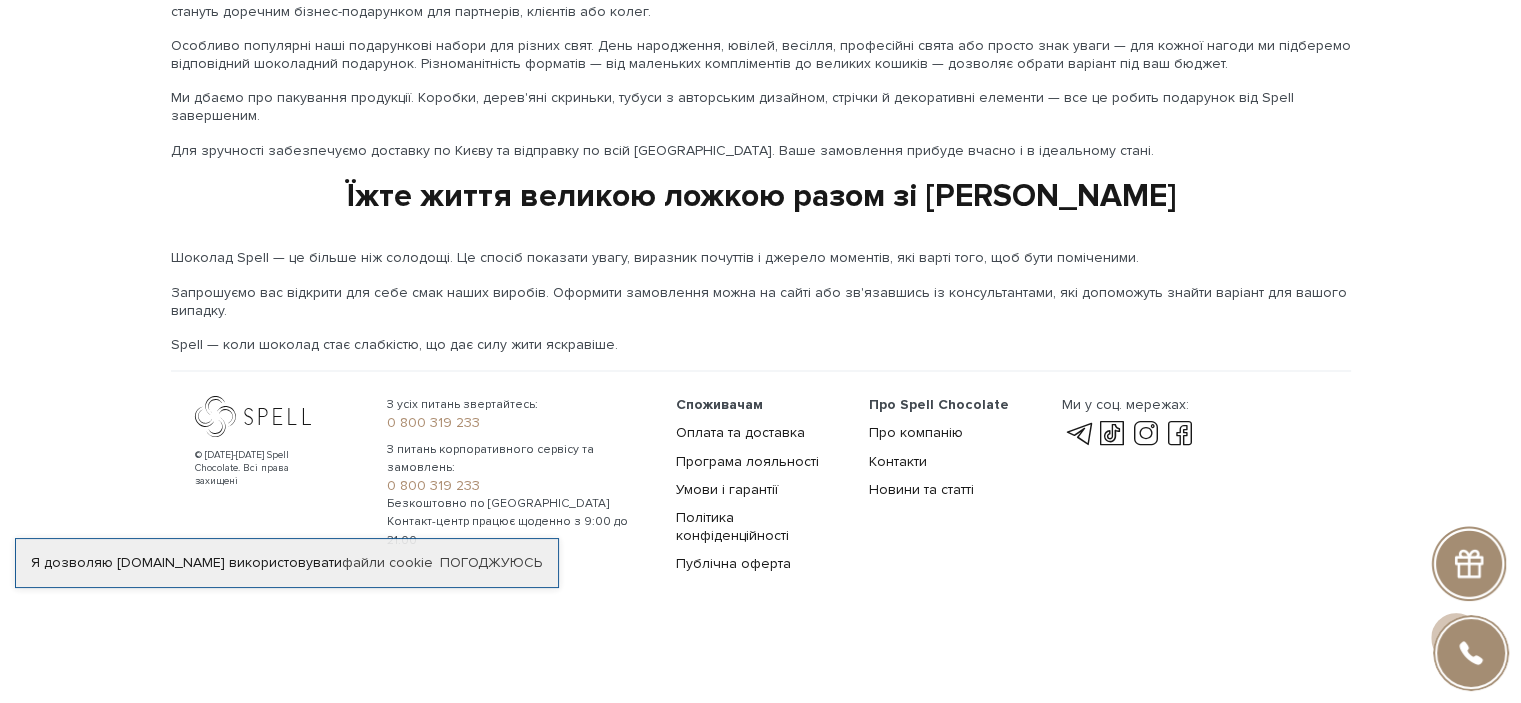 scroll, scrollTop: 3381, scrollLeft: 0, axis: vertical 